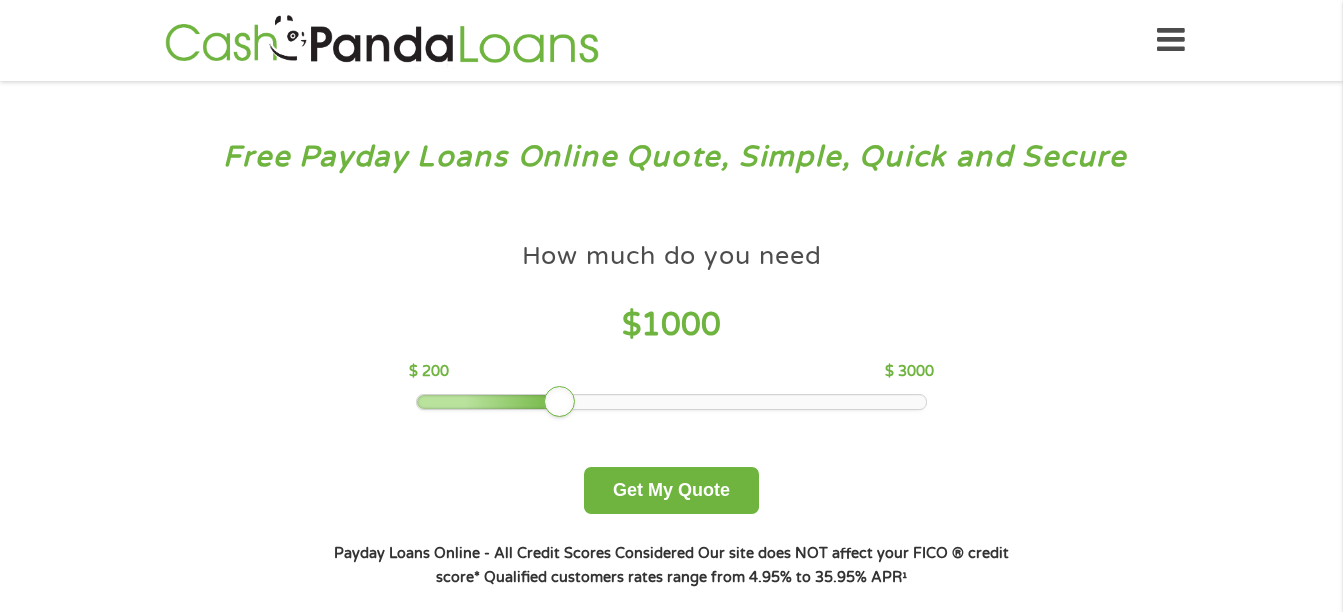 scroll, scrollTop: 0, scrollLeft: 0, axis: both 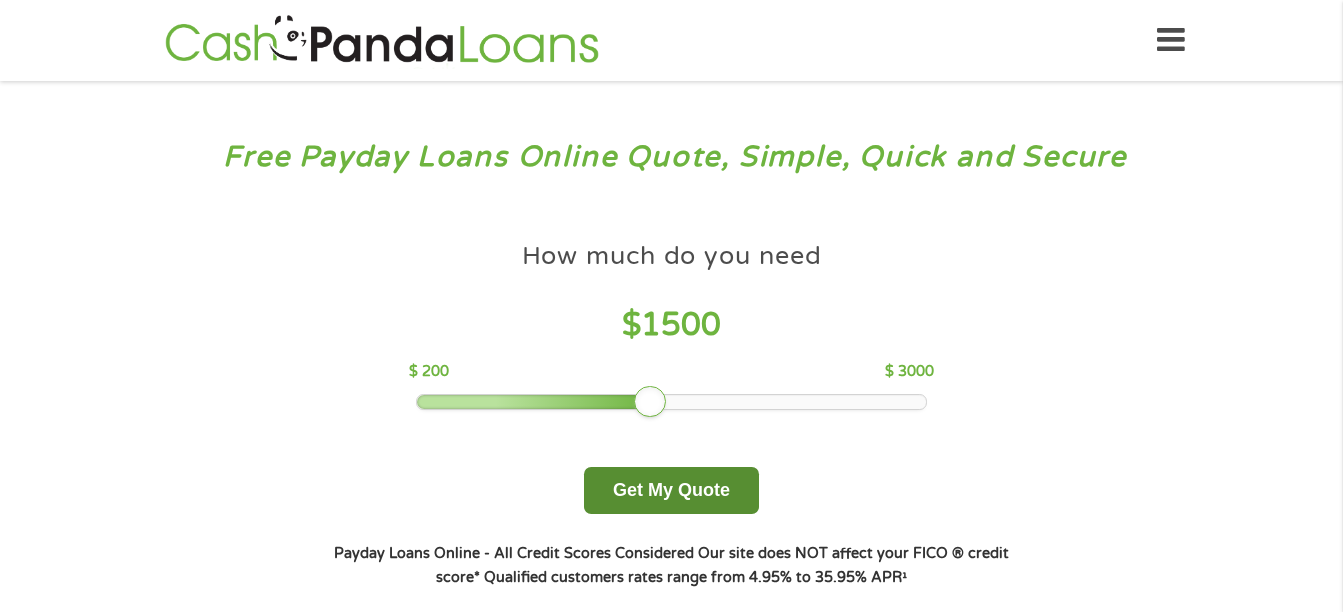 click on "Get My Quote" at bounding box center (671, 490) 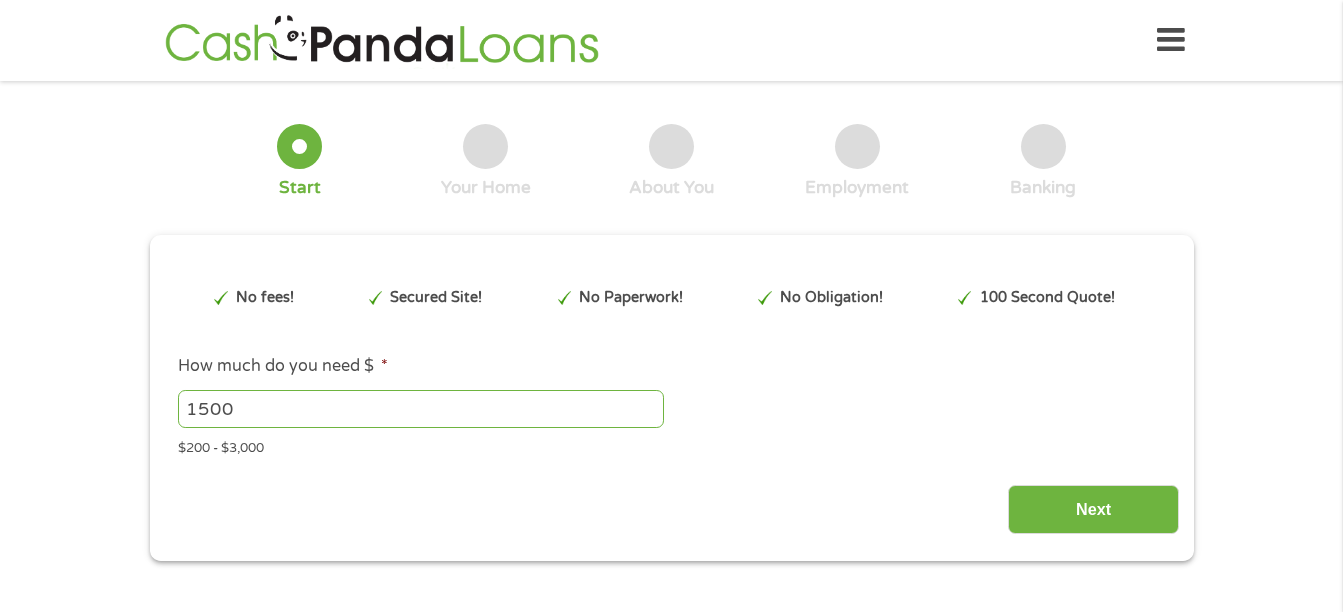 scroll, scrollTop: 0, scrollLeft: 0, axis: both 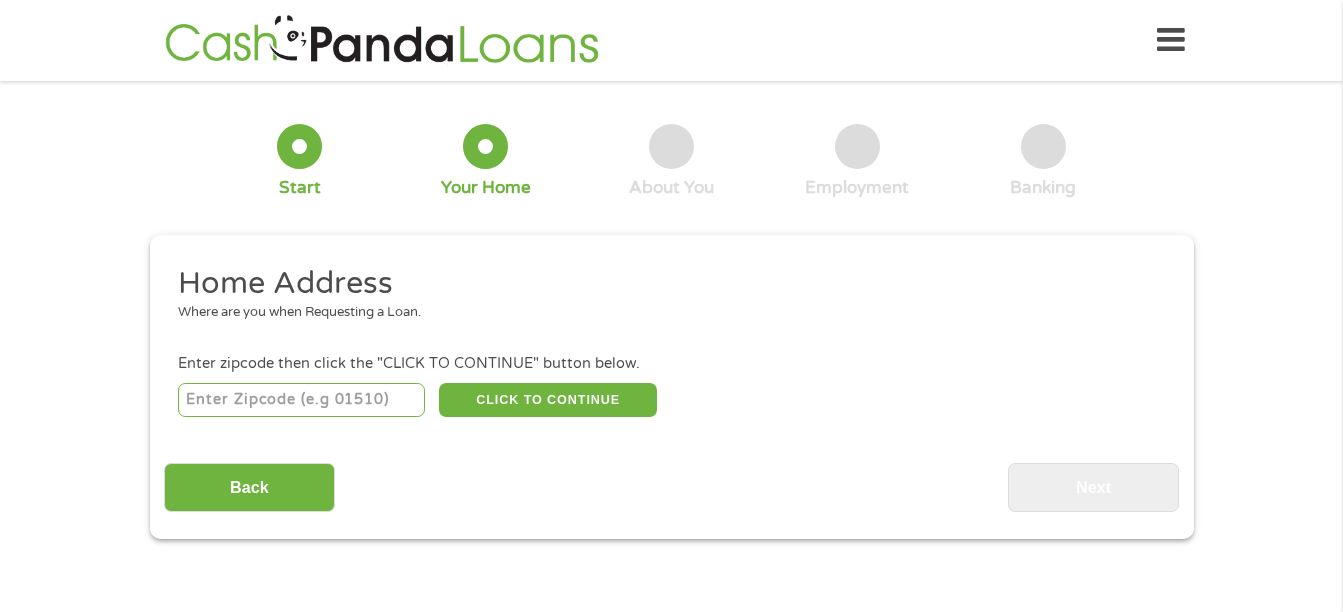 click at bounding box center (301, 400) 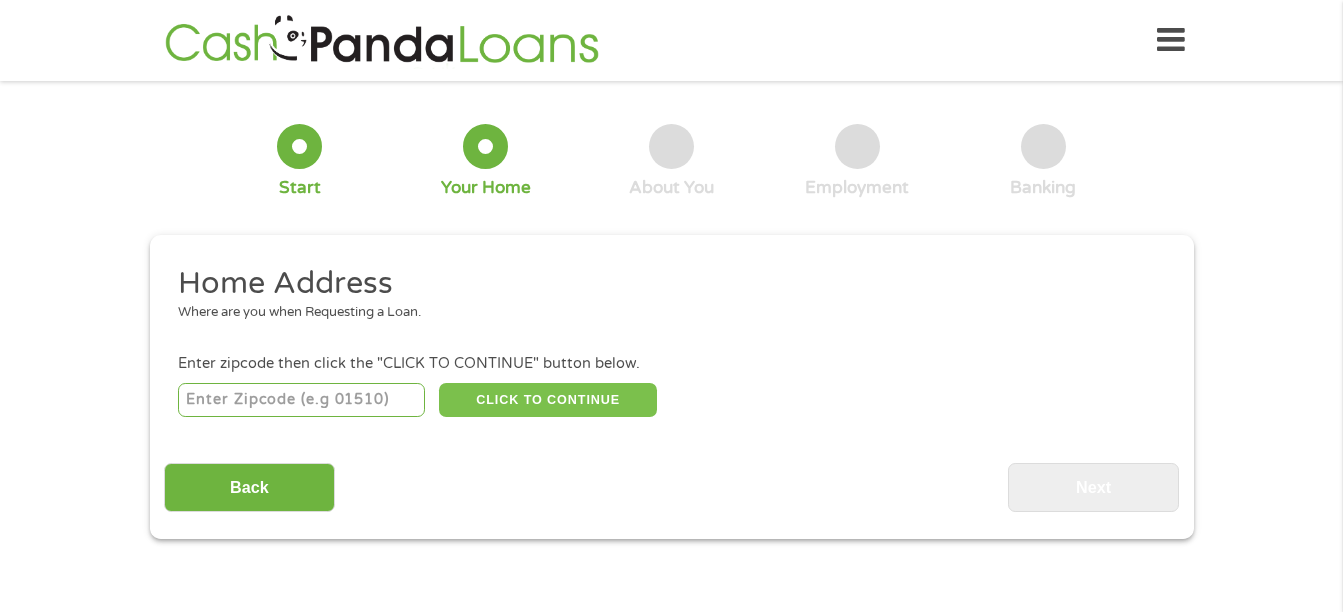 click on "CLICK TO CONTINUE" at bounding box center (548, 400) 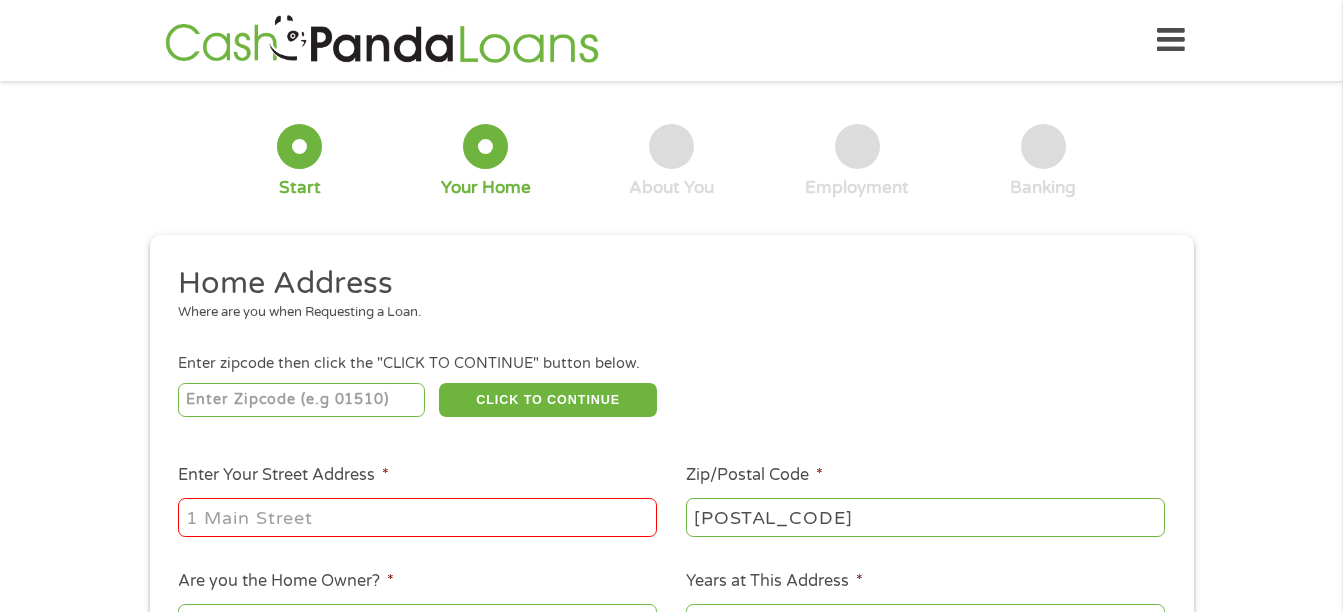 click on "Enter Your Street Address *" at bounding box center [417, 517] 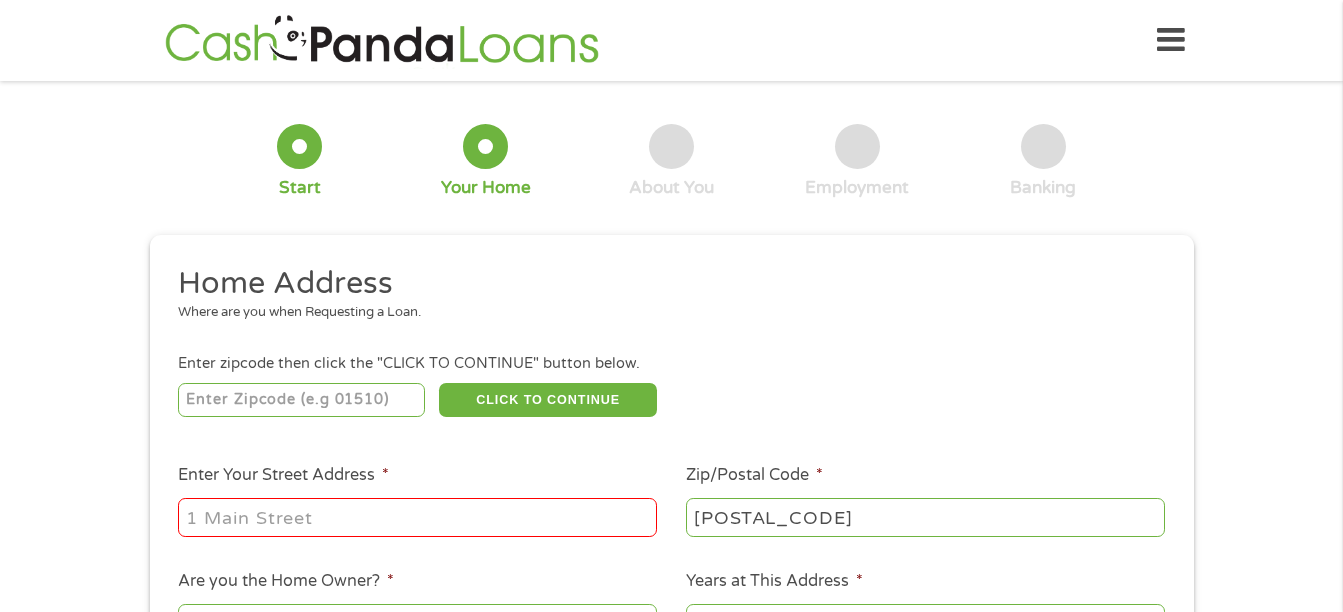 type on "[NUMBER] [STREET]" 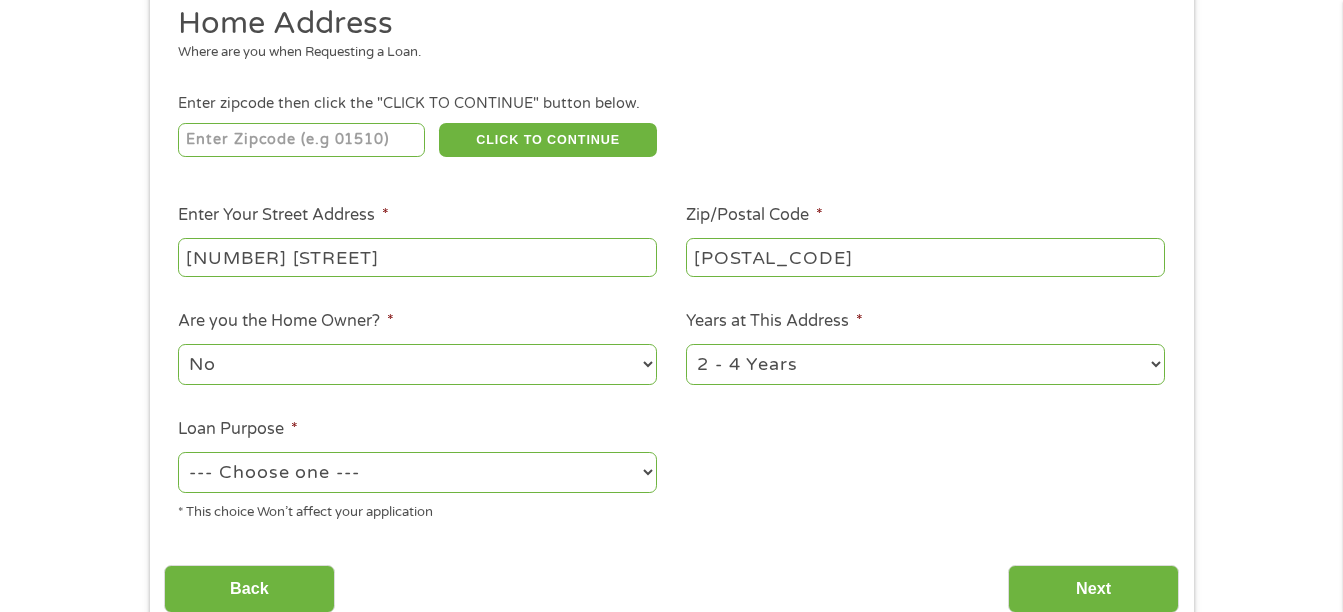 scroll, scrollTop: 267, scrollLeft: 0, axis: vertical 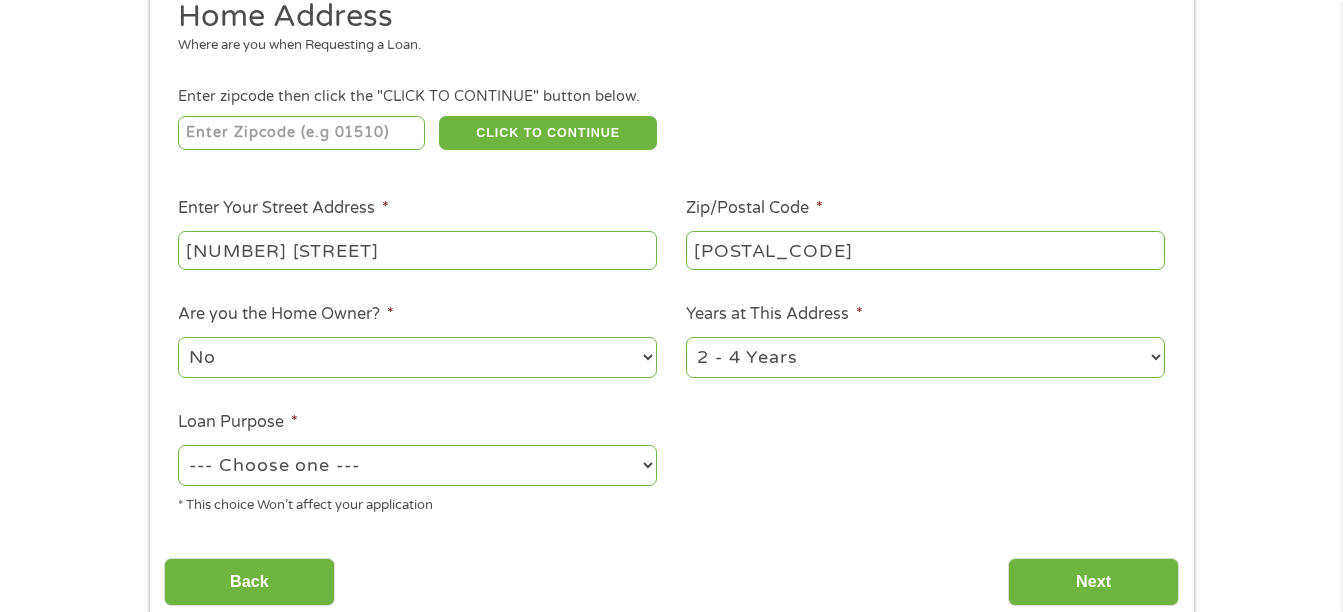 click on "No Yes" at bounding box center [417, 357] 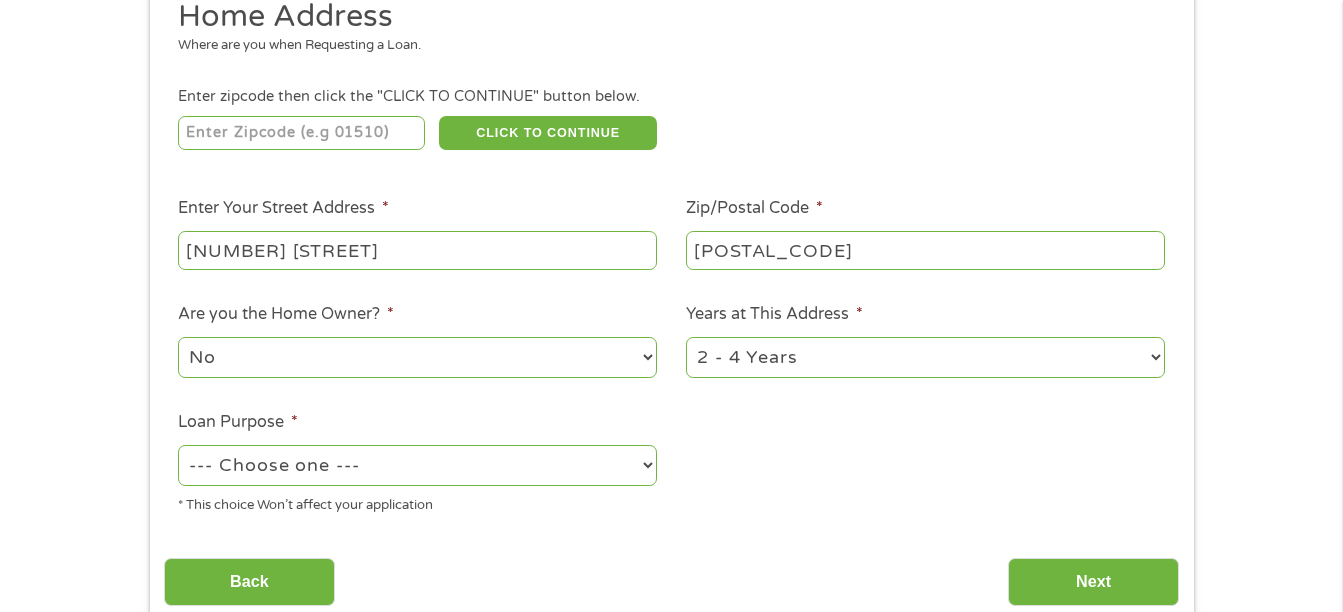 click on "No Yes" at bounding box center [417, 357] 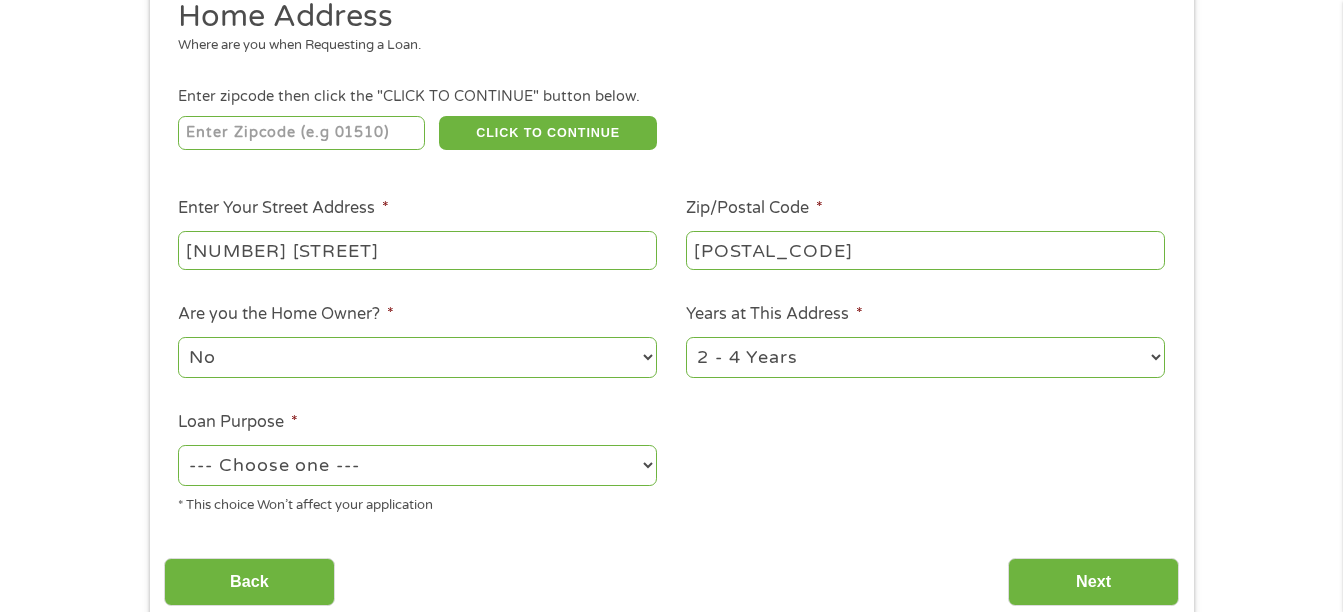 click on "1 Year or less 1 - 2 Years 2 - 4 Years Over 4 Years" at bounding box center [925, 357] 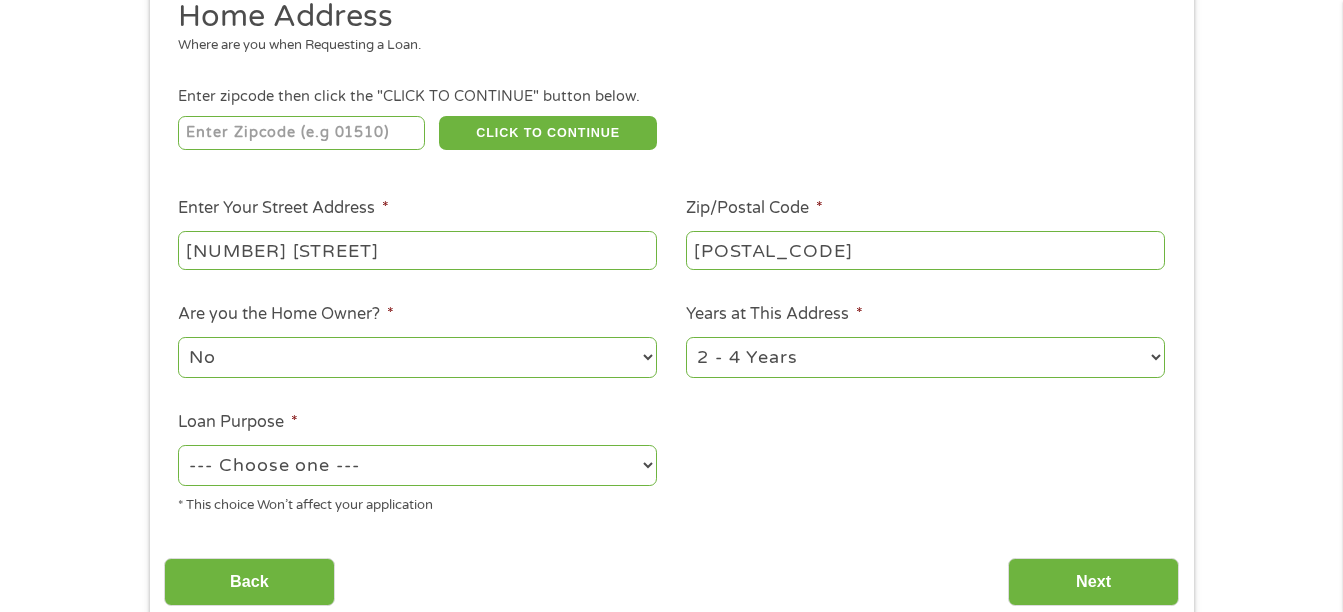 select on "12months" 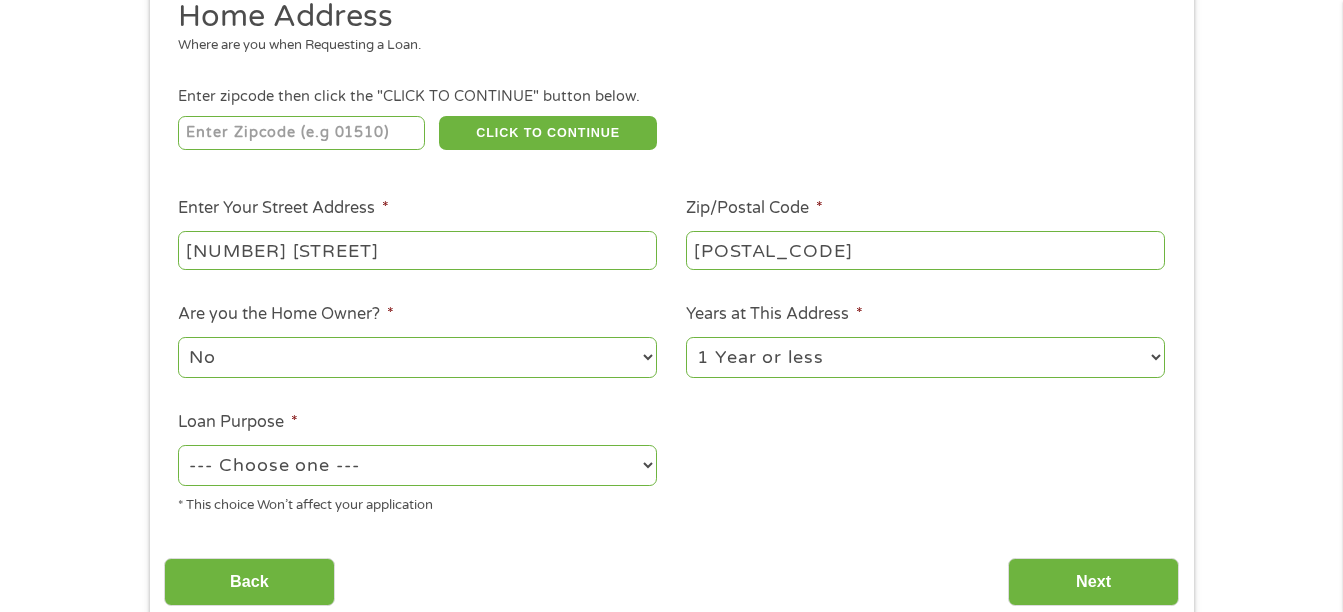 click on "1 Year or less 1 - 2 Years 2 - 4 Years Over 4 Years" at bounding box center [925, 357] 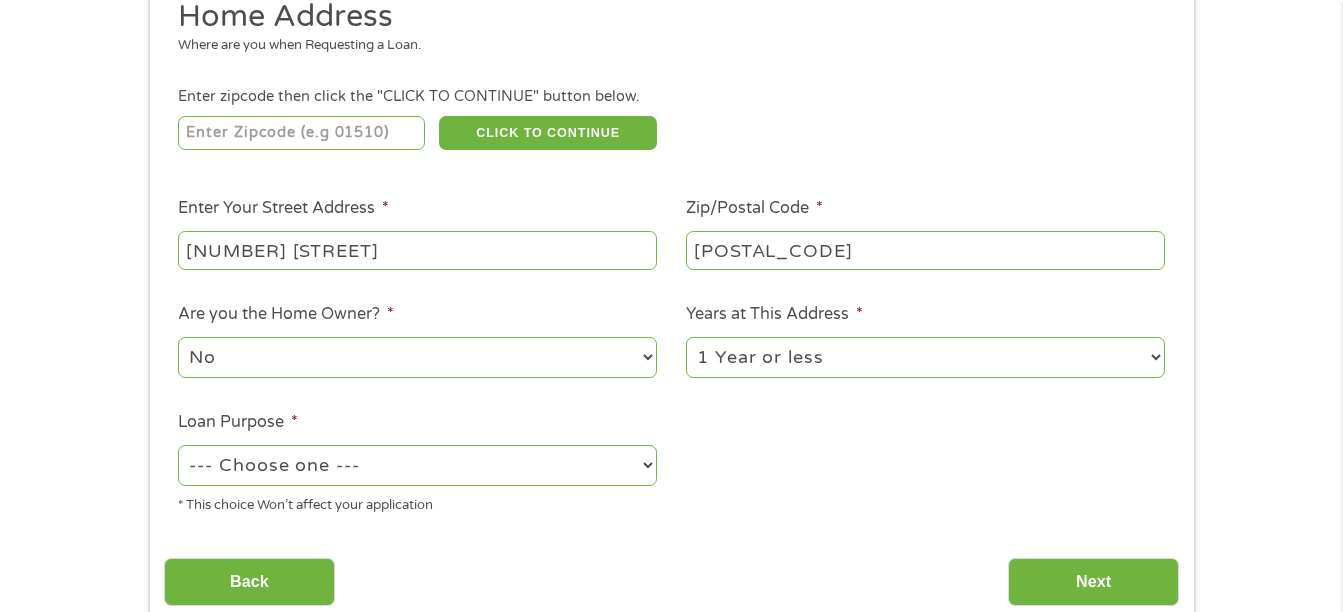 click on "--- Choose one --- Pay Bills Debt Consolidation Home Improvement Major Purchase Car Loan Short Term Cash Medical Expenses Other" at bounding box center (417, 465) 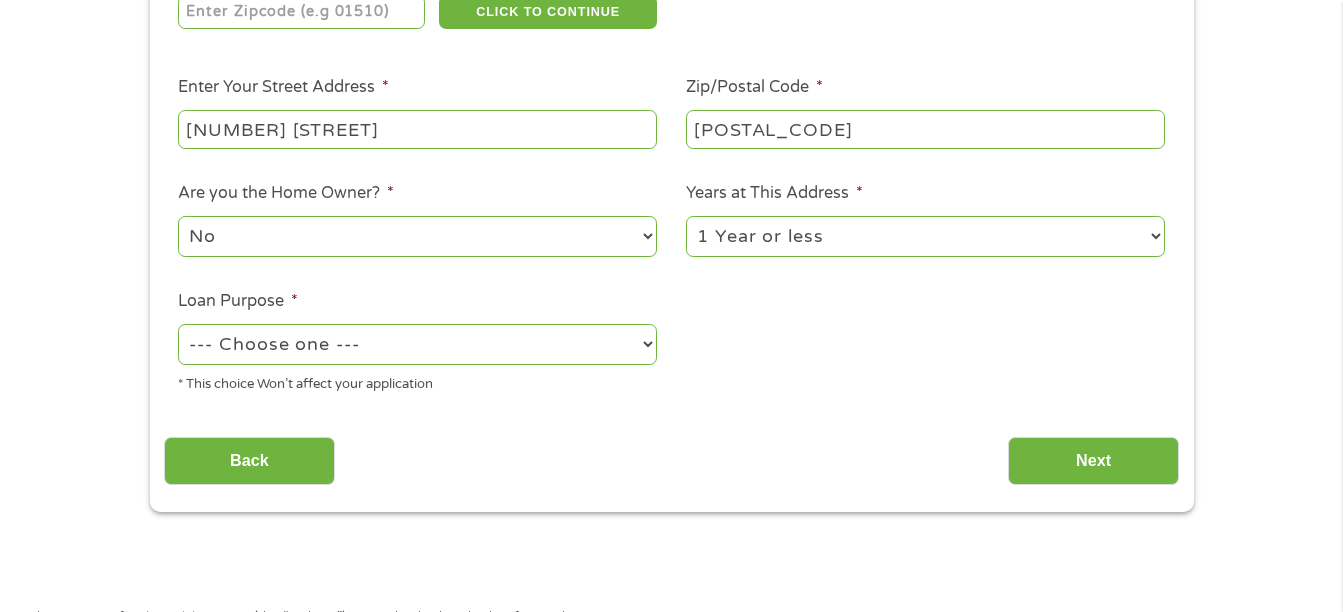 scroll, scrollTop: 404, scrollLeft: 0, axis: vertical 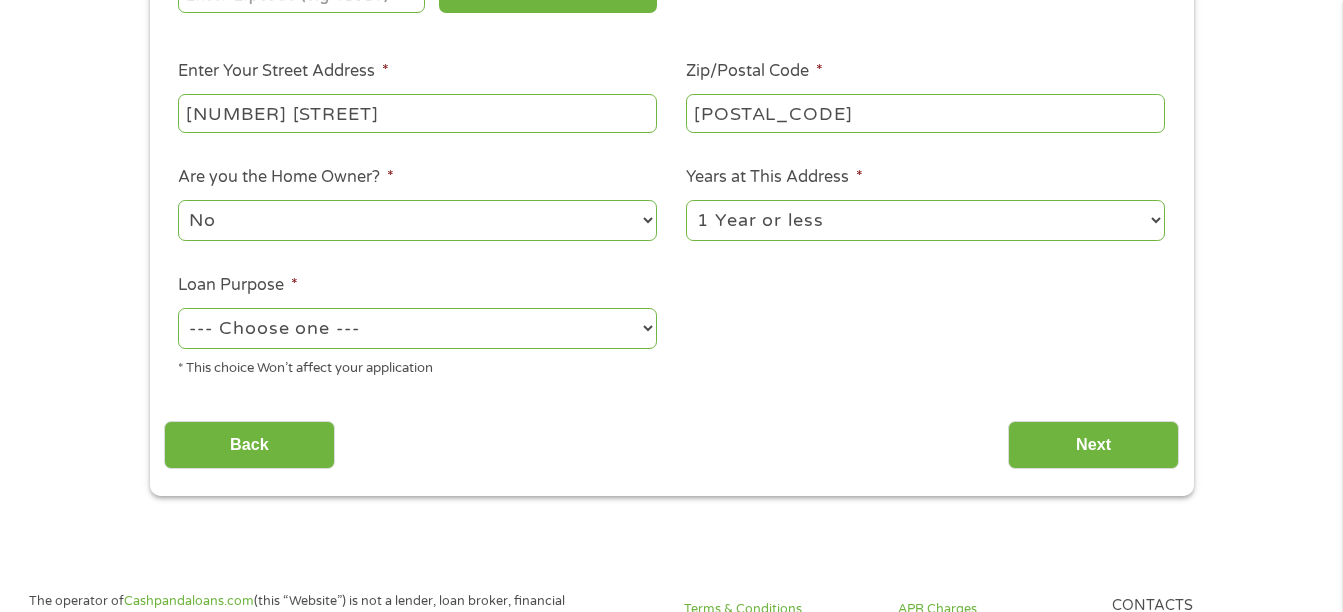click on "--- Choose one --- Pay Bills Debt Consolidation Home Improvement Major Purchase Car Loan Short Term Cash Medical Expenses Other" at bounding box center (417, 328) 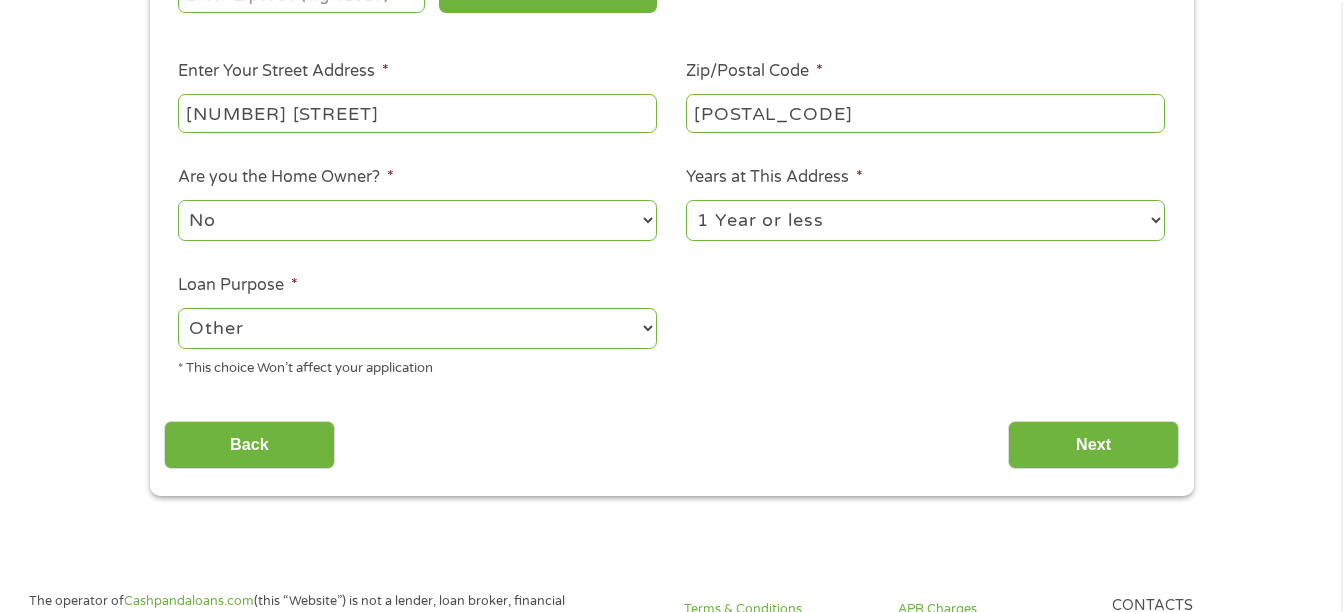 click on "--- Choose one --- Pay Bills Debt Consolidation Home Improvement Major Purchase Car Loan Short Term Cash Medical Expenses Other" at bounding box center [417, 328] 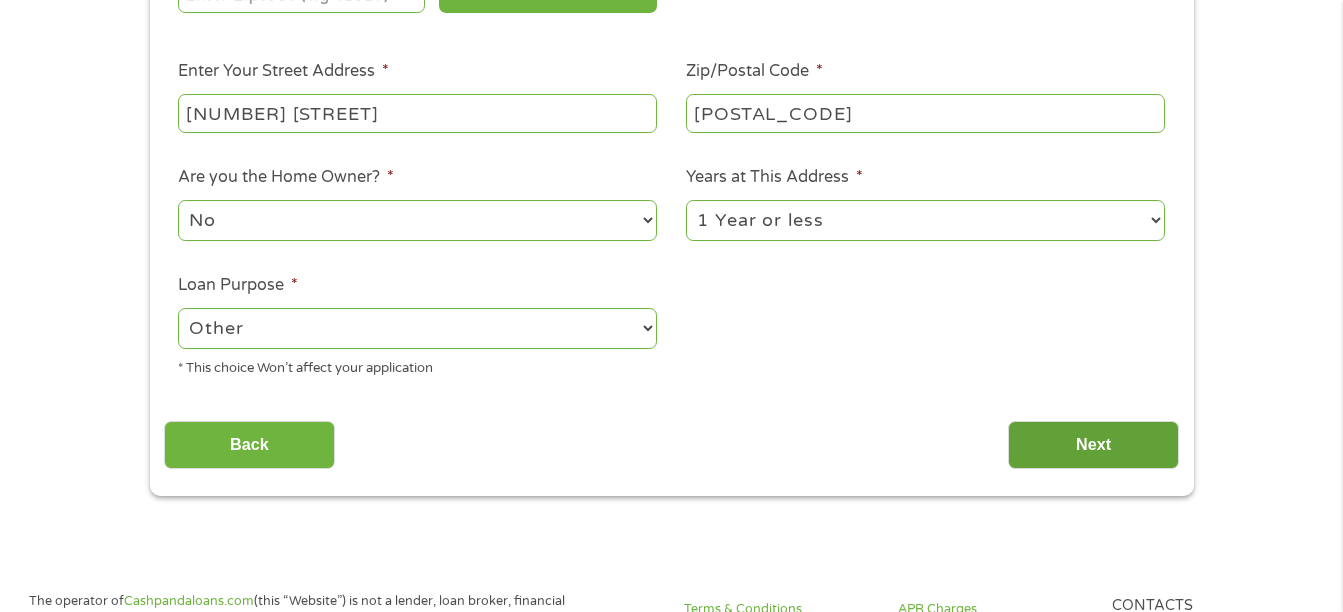 click on "Next" at bounding box center [1093, 445] 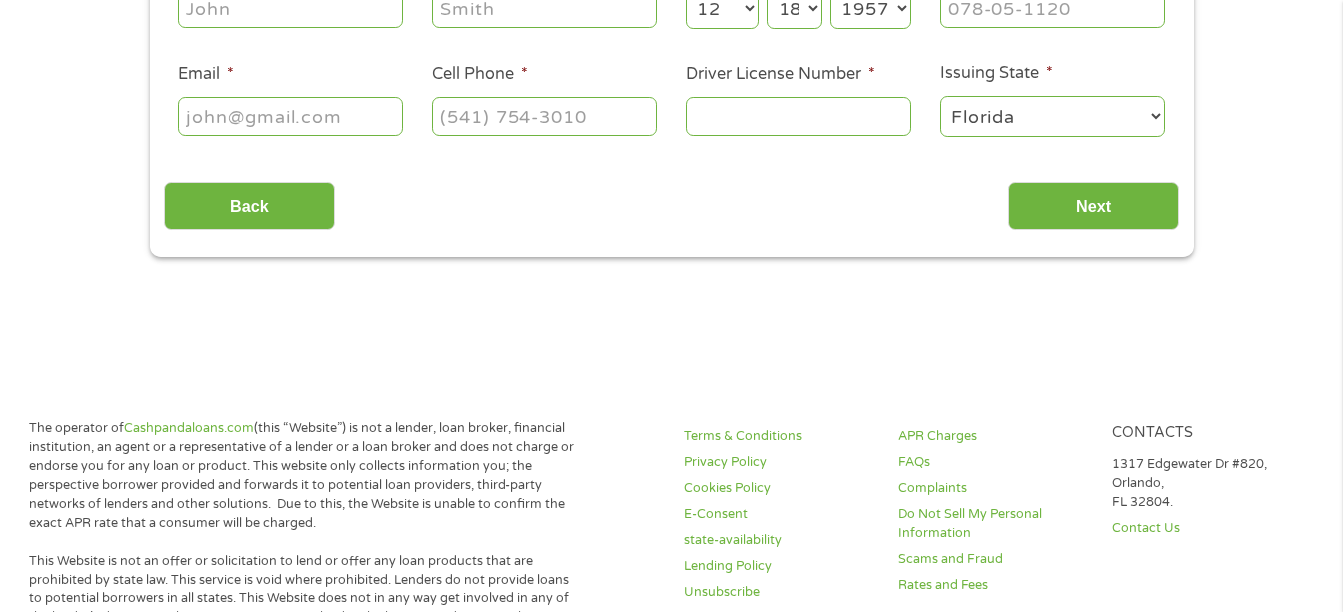 scroll, scrollTop: 8, scrollLeft: 8, axis: both 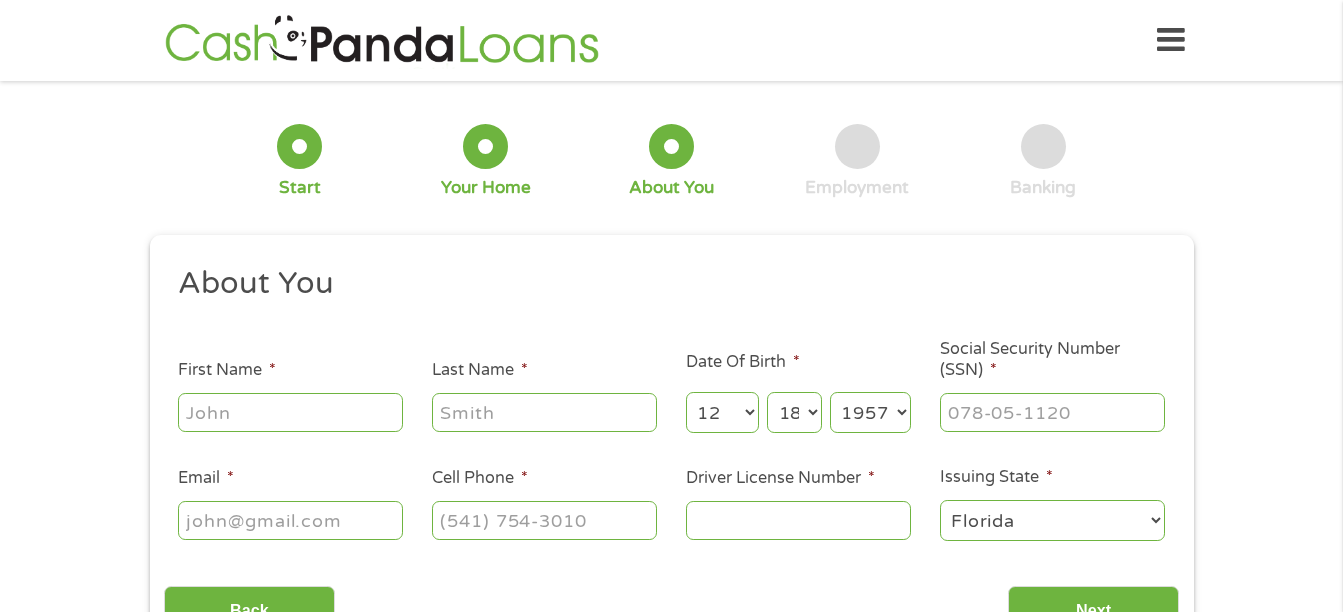 click on "First Name *" at bounding box center [290, 412] 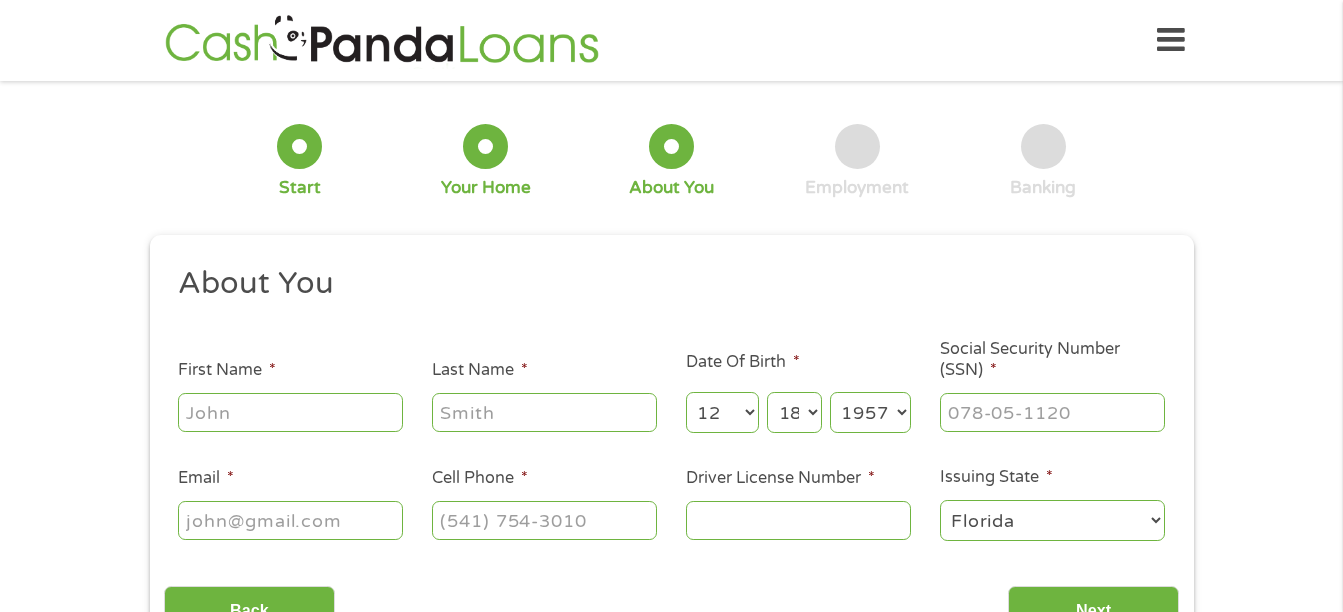 type on "[FIRST]" 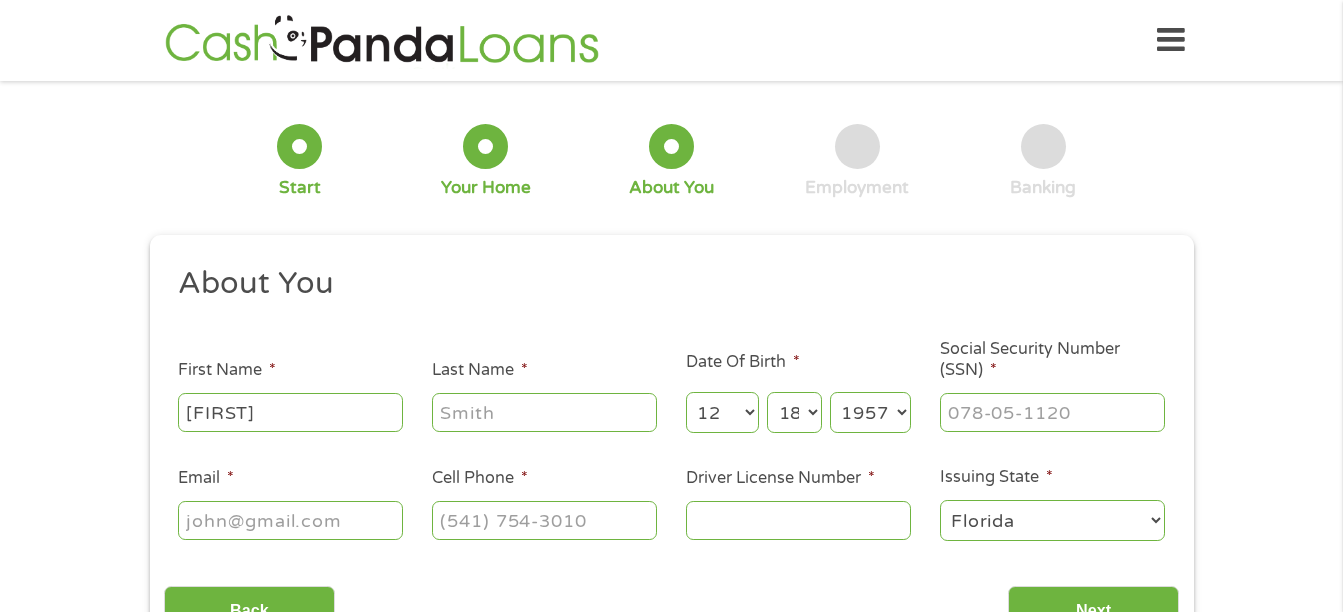 type on "[FIRST] [LAST]" 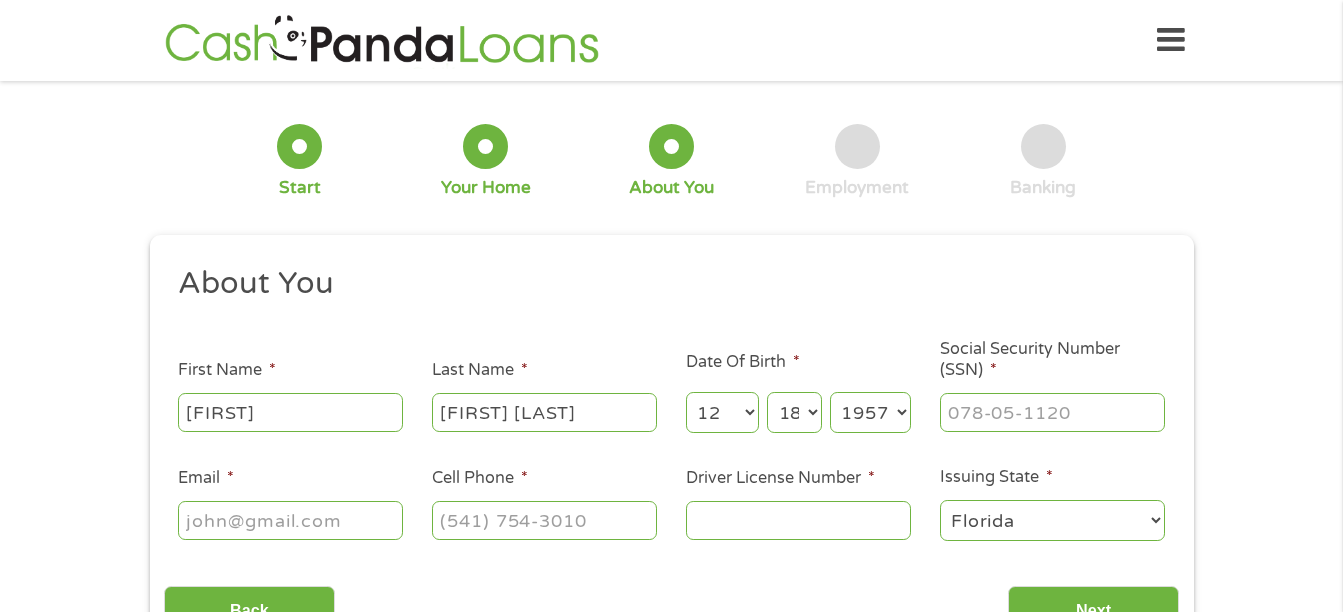 type on "[EMAIL]" 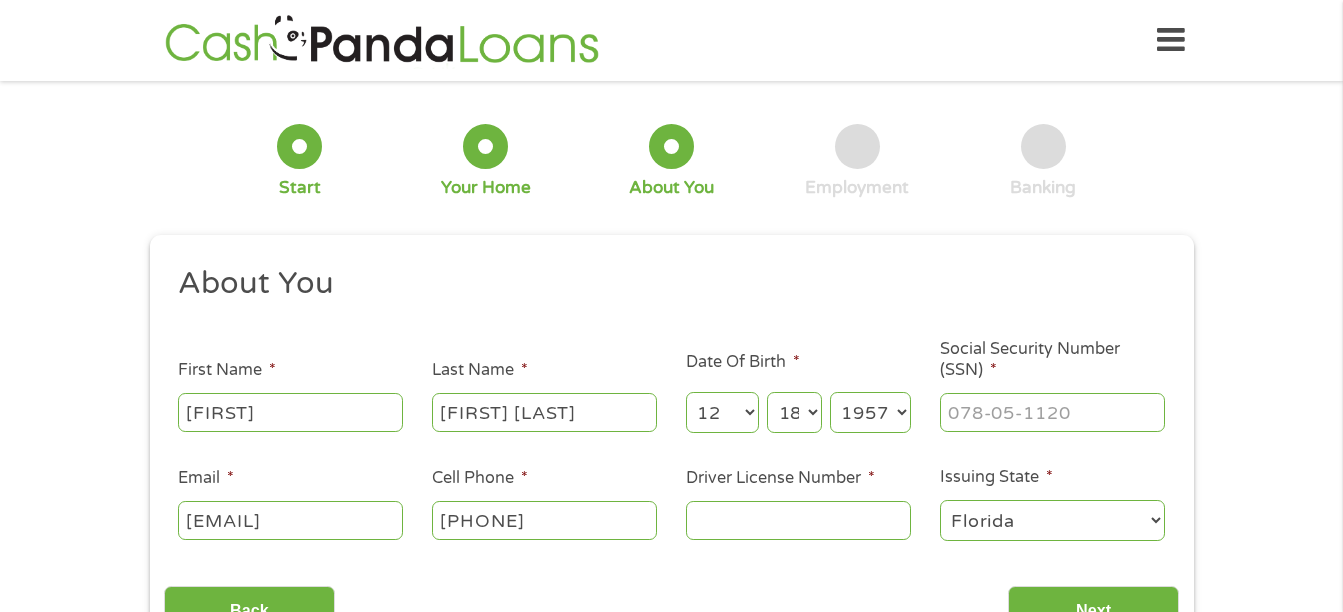type on "[PHONE]" 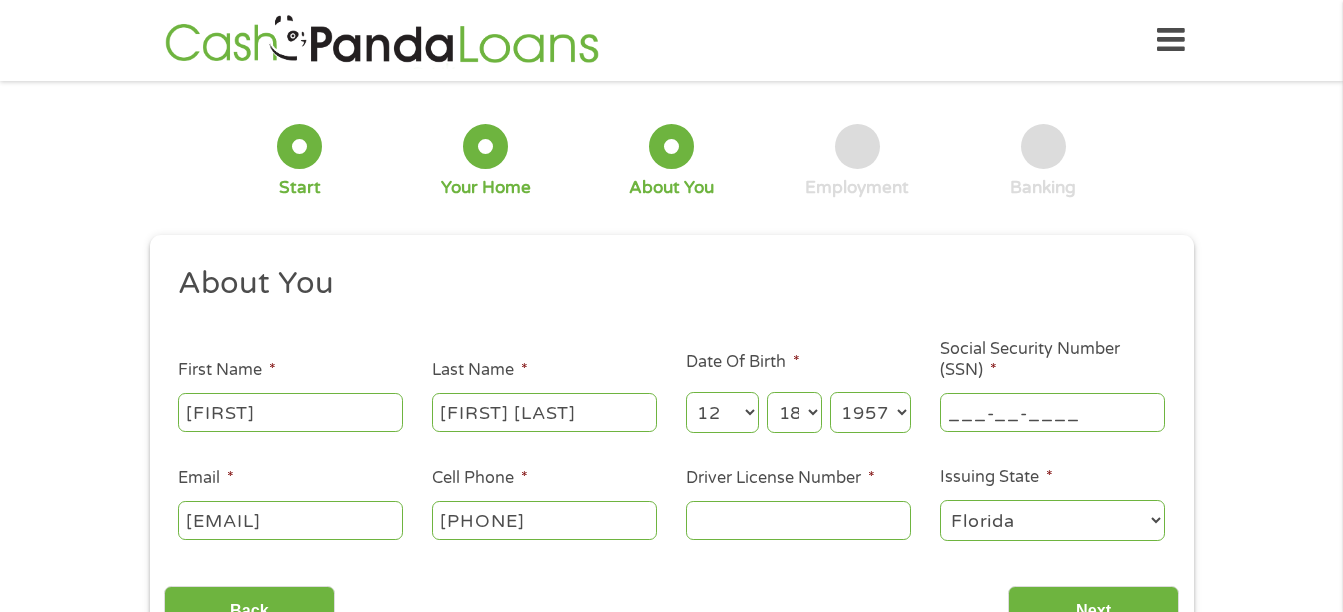 click on "___-__-____" at bounding box center (1052, 412) 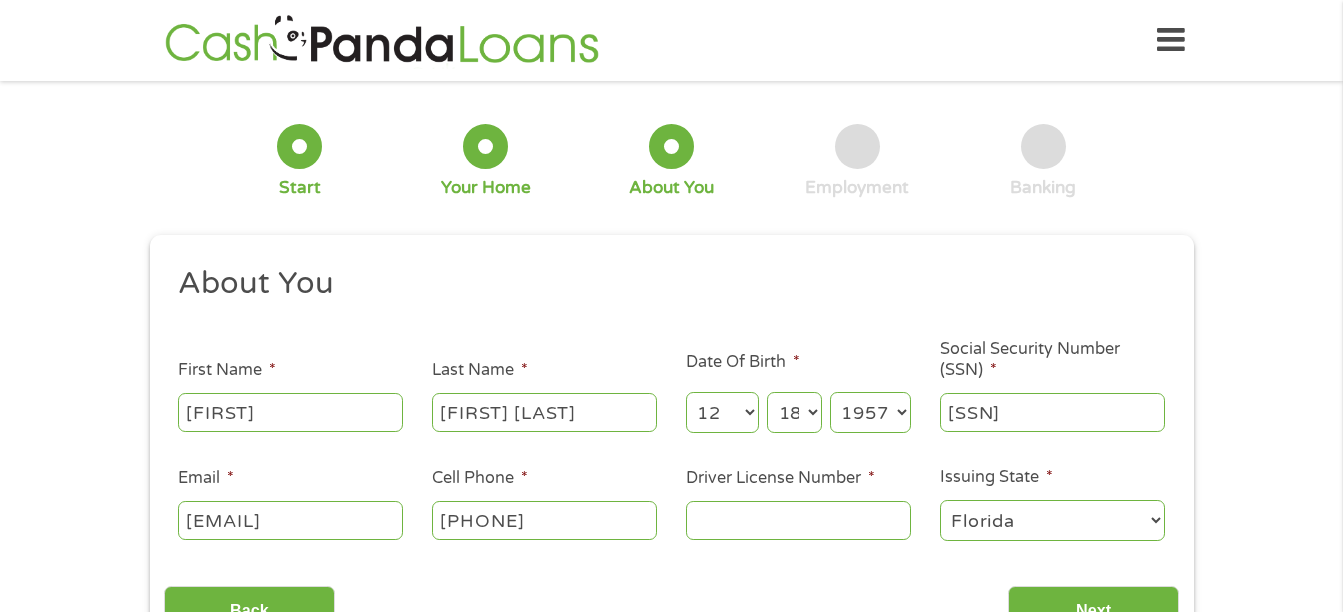 type on "[SSN]" 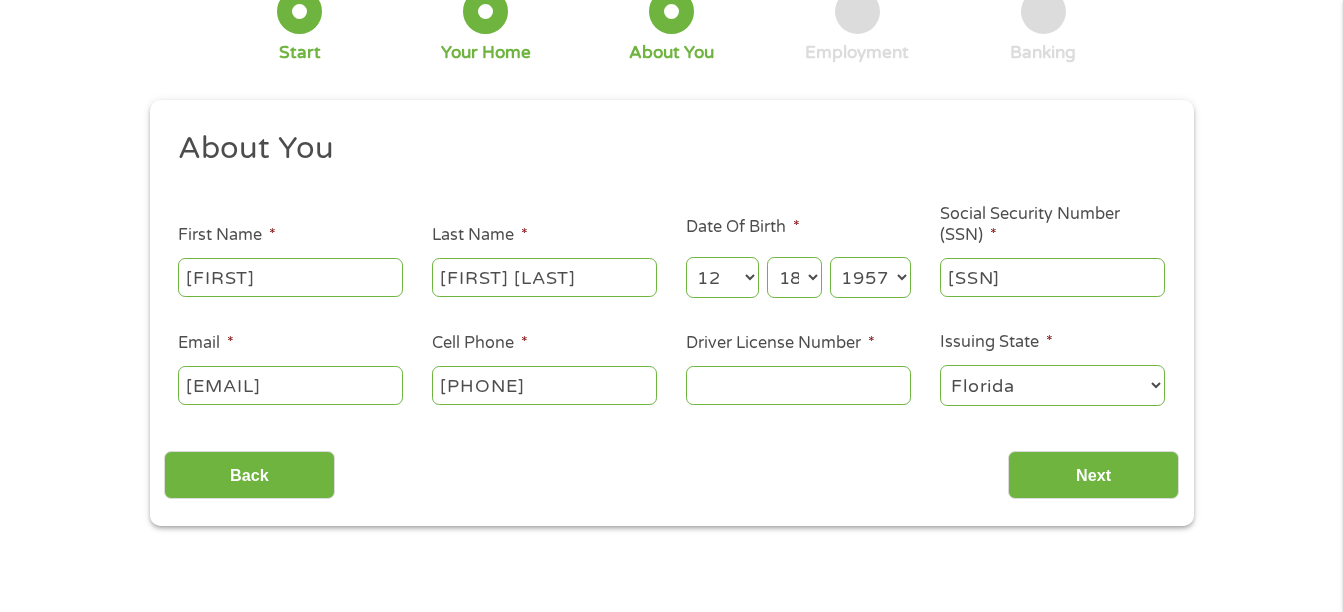 scroll, scrollTop: 138, scrollLeft: 0, axis: vertical 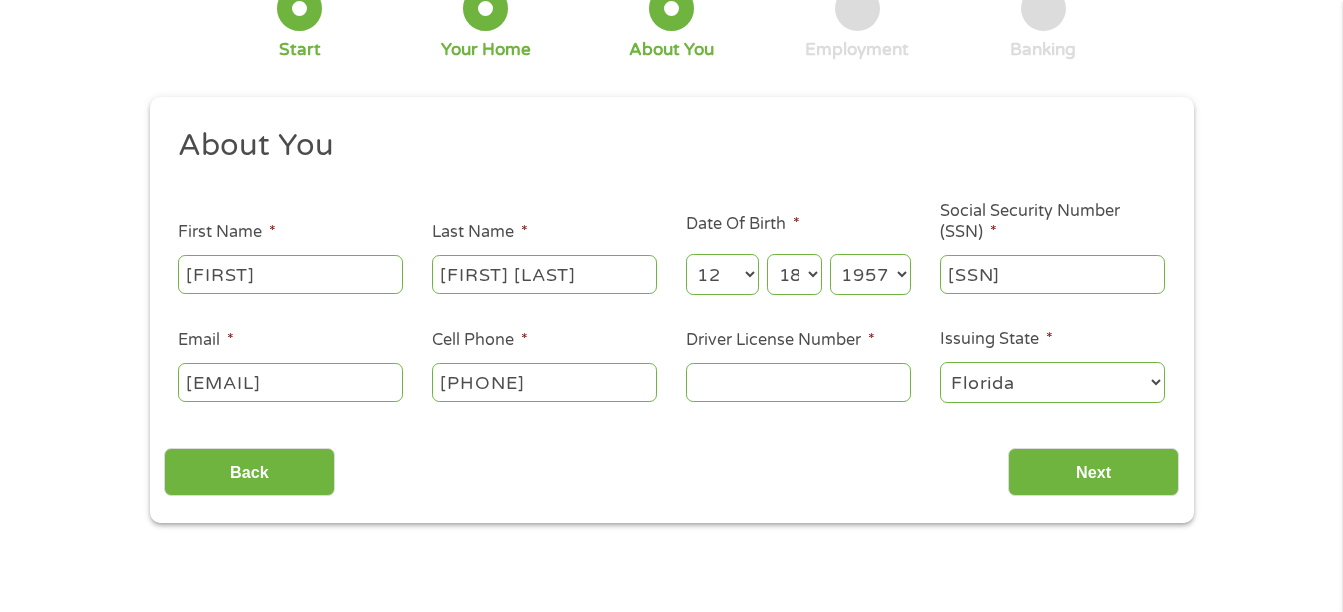 click on "Driver License Number *" at bounding box center (798, 382) 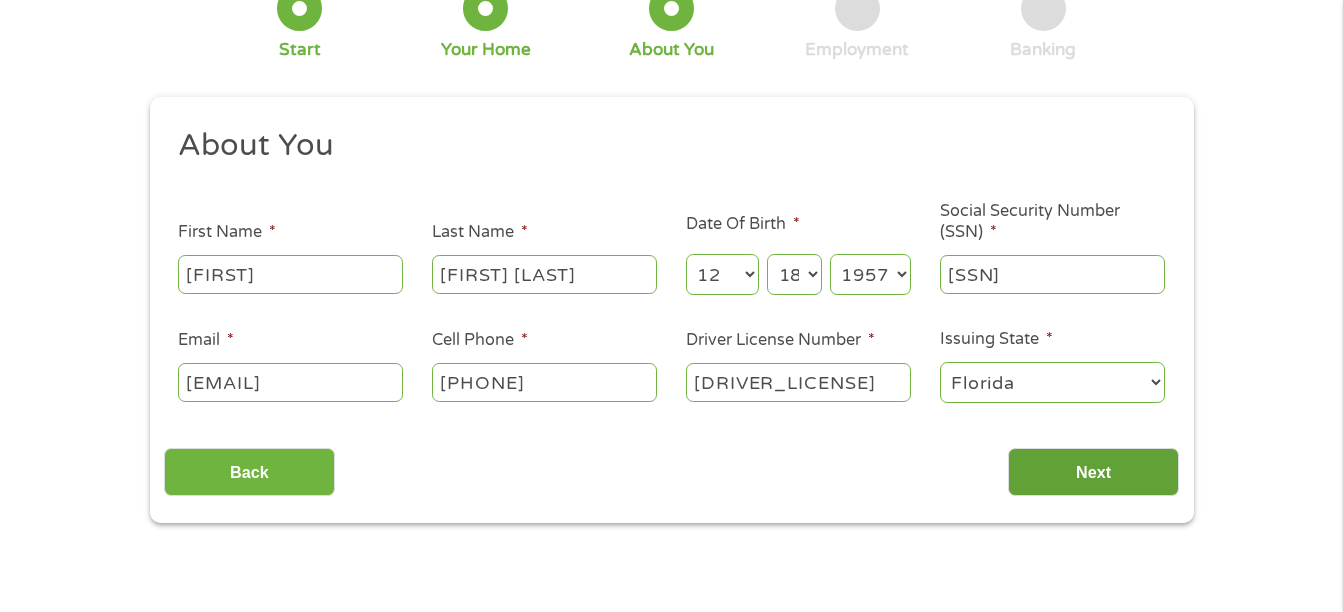 type on "[DRIVER_LICENSE]" 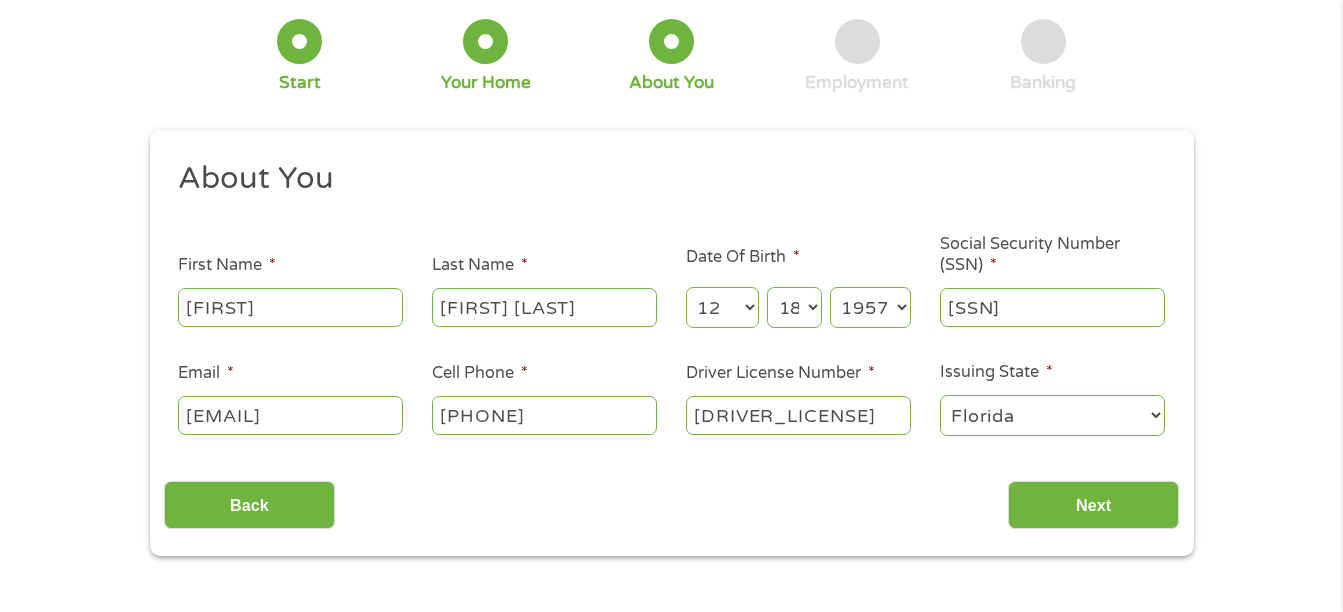 scroll, scrollTop: 104, scrollLeft: 0, axis: vertical 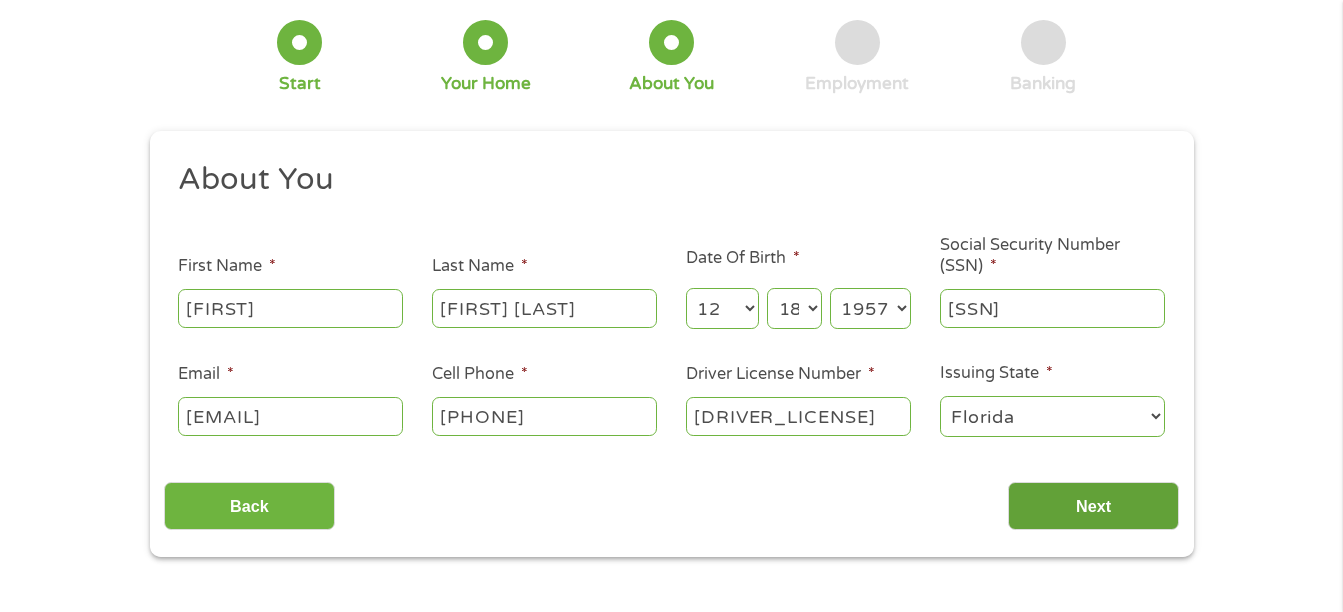 click on "Next" at bounding box center (1093, 506) 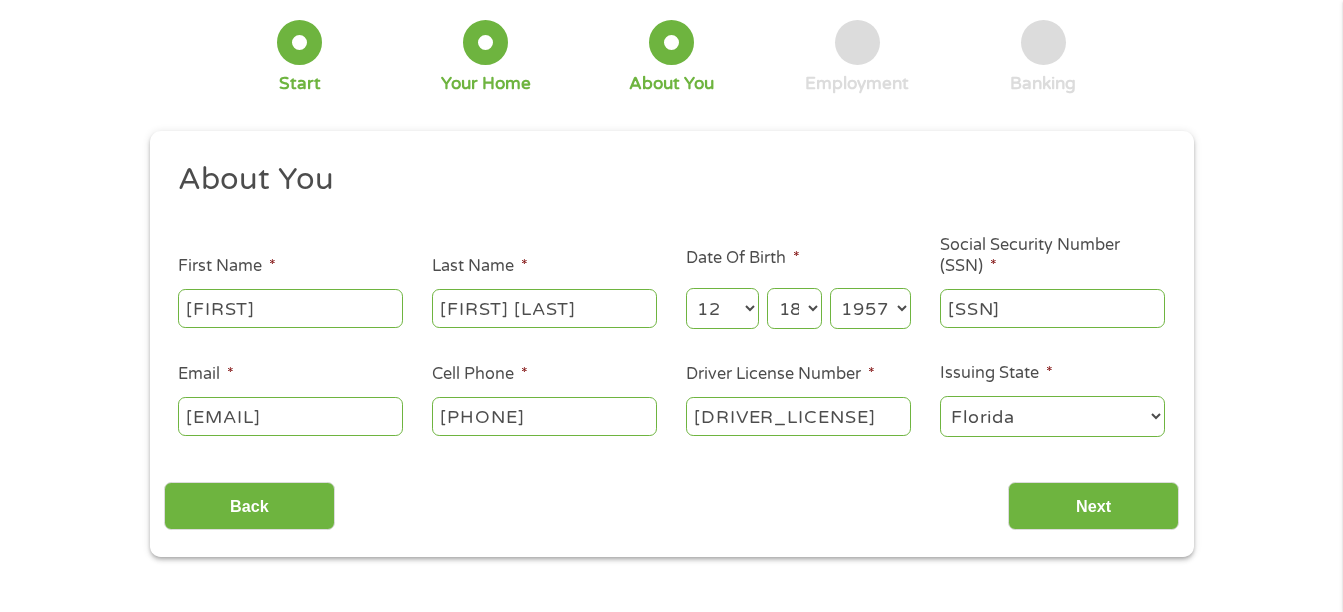 click on "[FIRST] [LAST]" at bounding box center (544, 308) 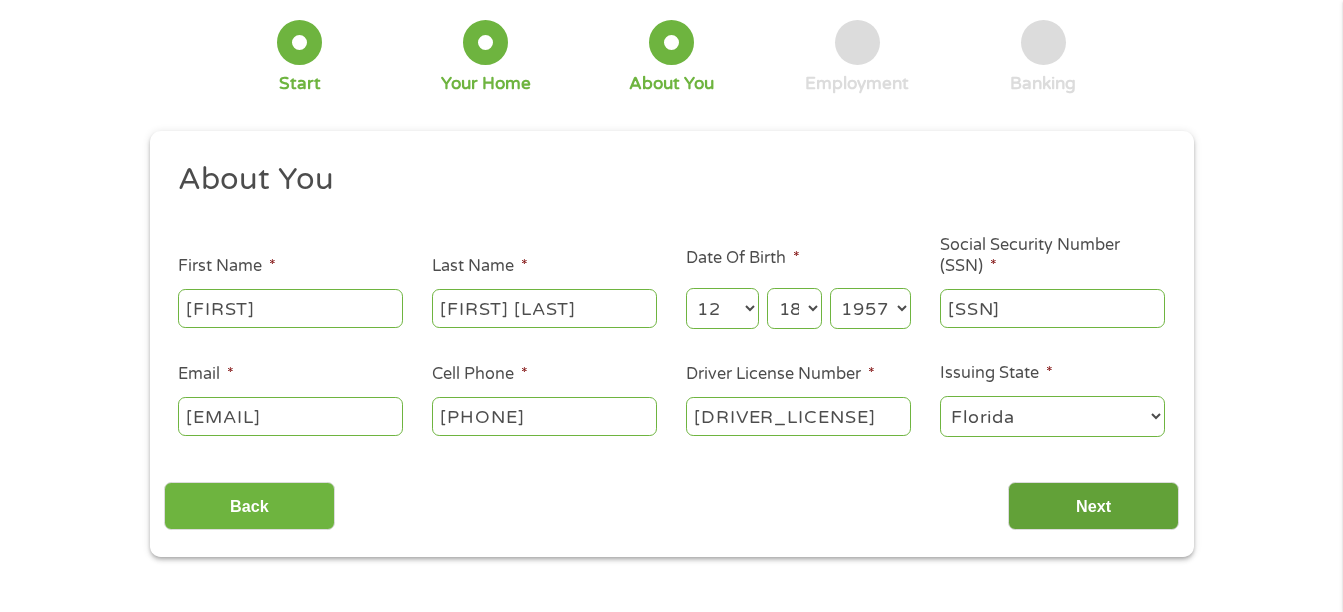 click on "Next" at bounding box center (1093, 506) 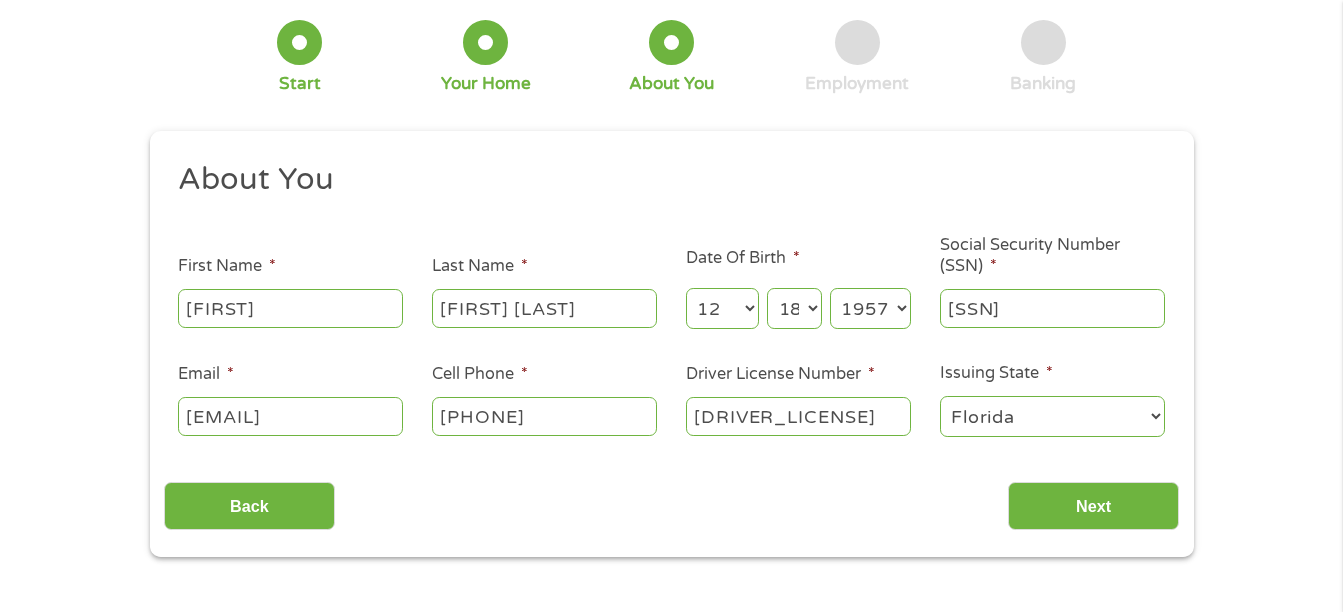 click on "[SSN]" at bounding box center [1052, 308] 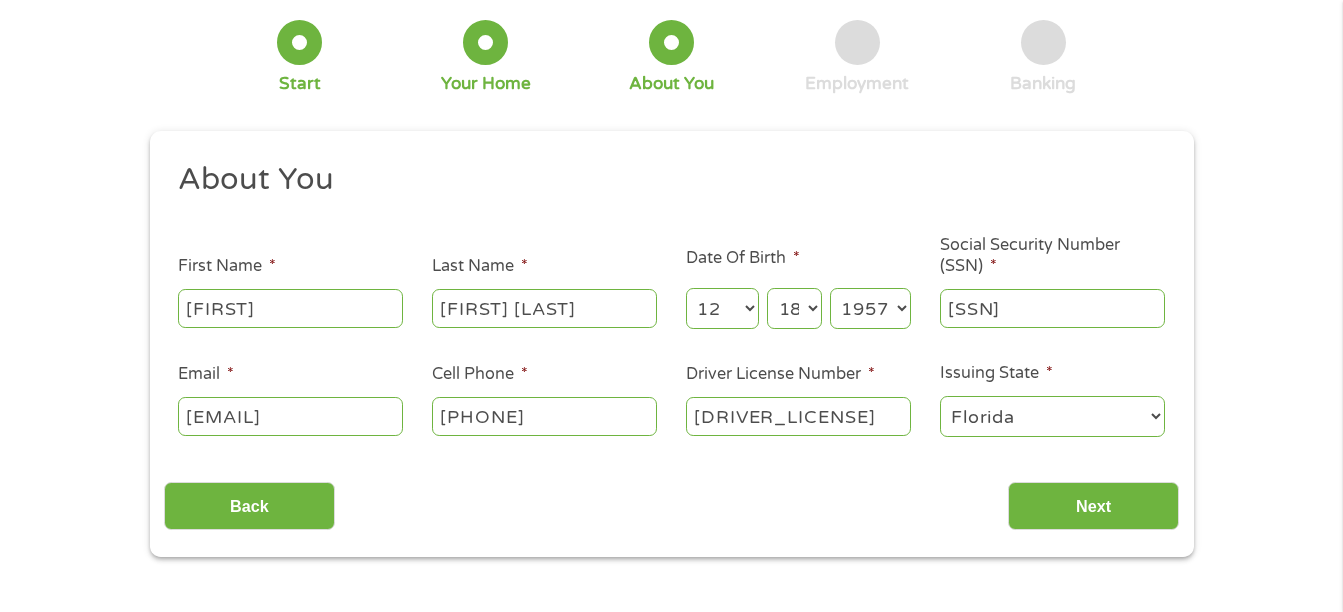 click on "Alabama Alaska Arizona Arkansas California Colorado Connecticut Delaware District of Columbia Florida Georgia Hawaii Idaho Illinois Indiana Iowa Kansas Kentucky Louisiana Maine Maryland Massachusetts Michigan Minnesota Mississippi Missouri Montana Nebraska Nevada New Hampshire New Jersey New Mexico New York North Carolina North Dakota Ohio Oklahoma Oregon Pennsylvania Rhode Island South Carolina South Dakota Tennessee Texas Utah Vermont Virginia Washington West Virginia Wisconsin Wyoming" at bounding box center (1052, 416) 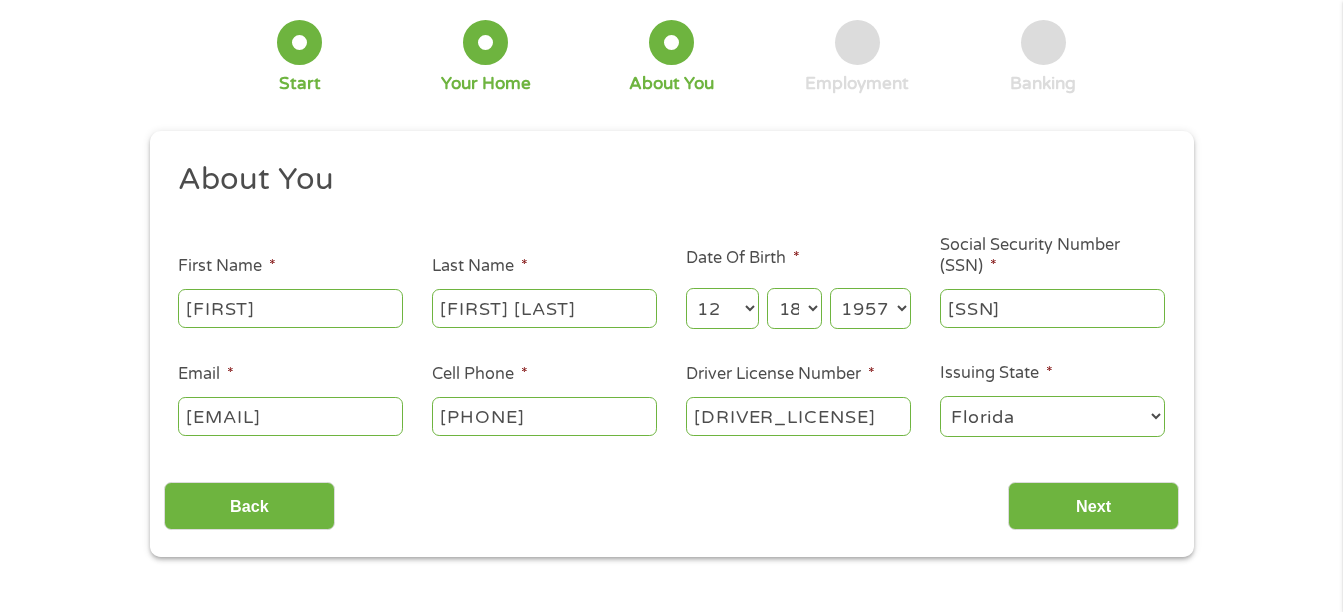 click on "Alabama Alaska Arizona Arkansas California Colorado Connecticut Delaware District of Columbia Florida Georgia Hawaii Idaho Illinois Indiana Iowa Kansas Kentucky Louisiana Maine Maryland Massachusetts Michigan Minnesota Mississippi Missouri Montana Nebraska Nevada New Hampshire New Jersey New Mexico New York North Carolina North Dakota Ohio Oklahoma Oregon Pennsylvania Rhode Island South Carolina South Dakota Tennessee Texas Utah Vermont Virginia Washington West Virginia Wisconsin Wyoming" at bounding box center [1052, 416] 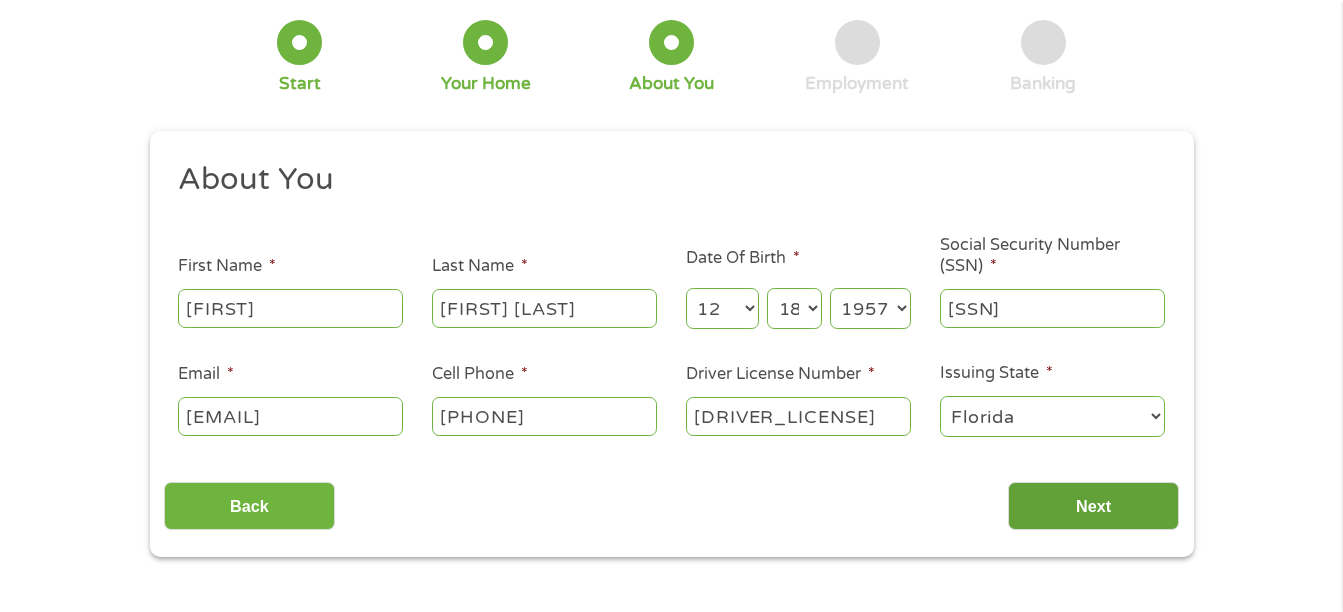 click on "Next" at bounding box center (1093, 506) 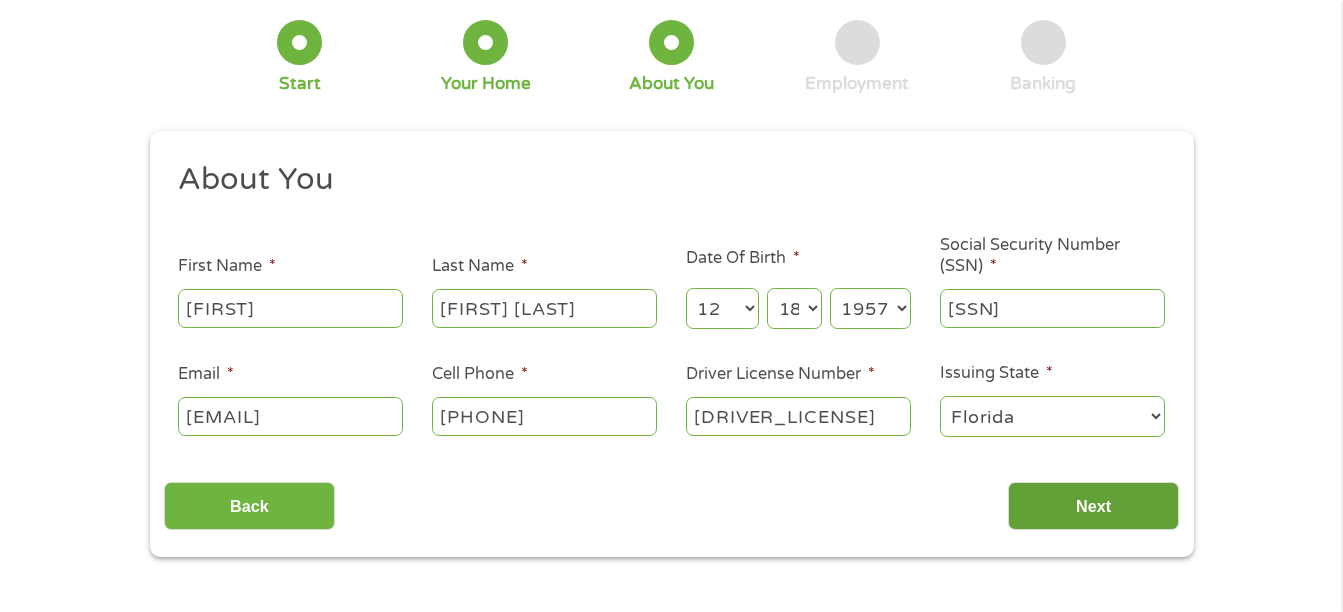 click on "Next" at bounding box center (1093, 506) 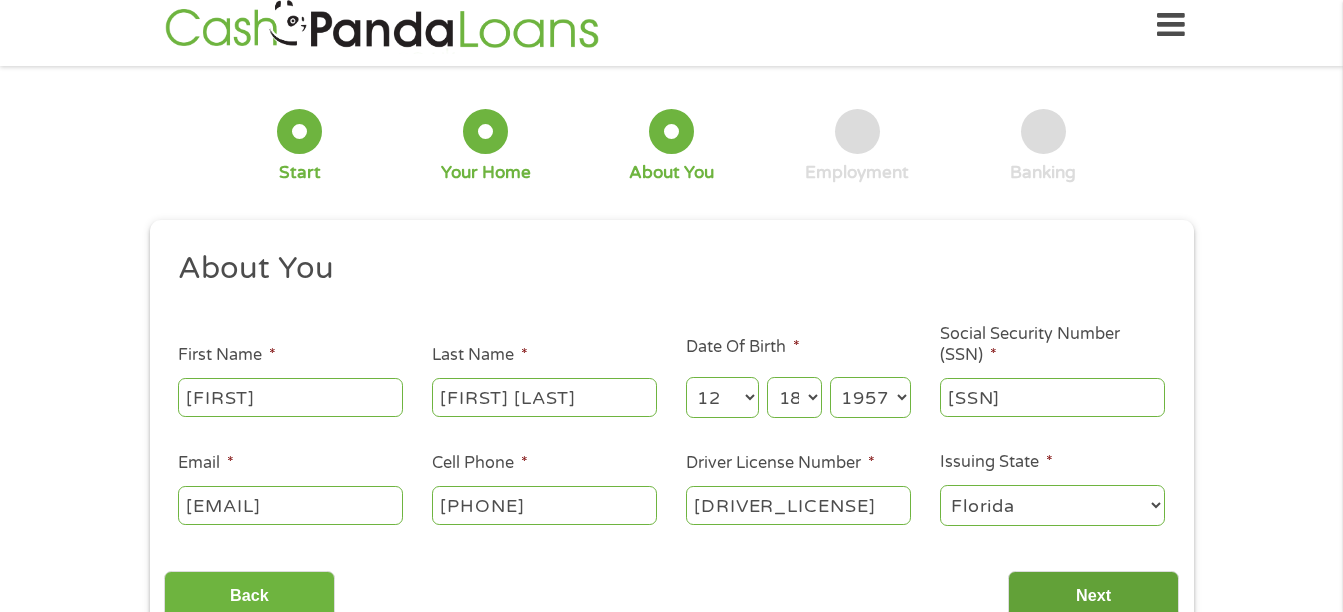 scroll, scrollTop: 14, scrollLeft: 0, axis: vertical 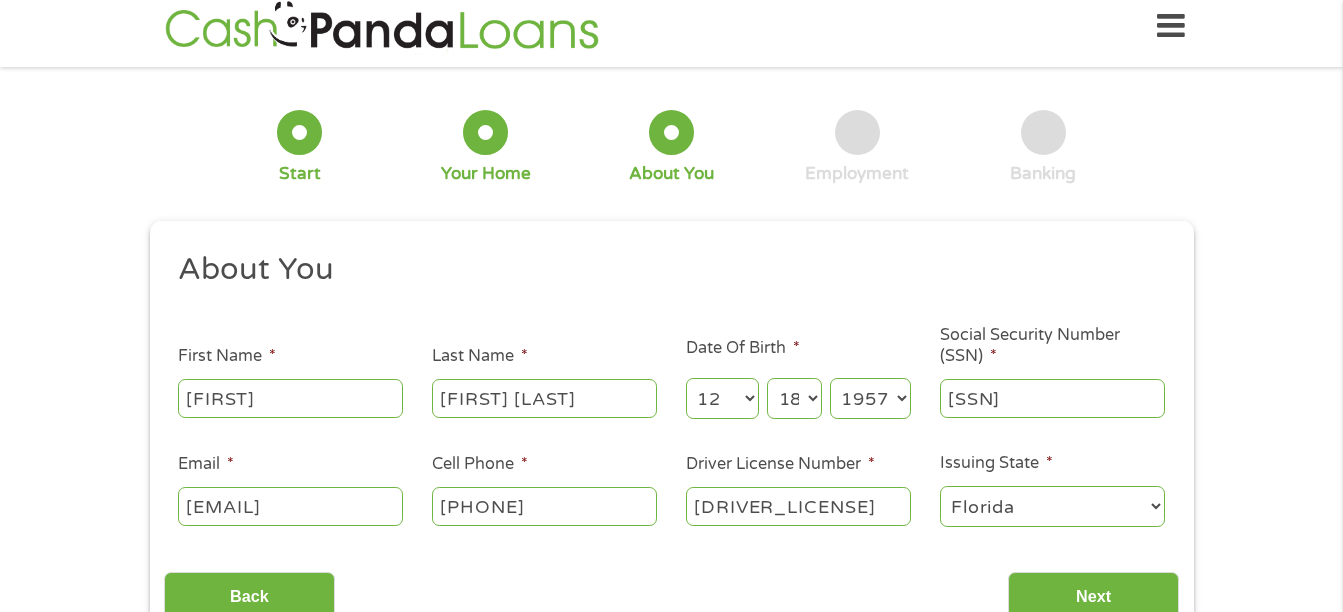 click at bounding box center [1171, 26] 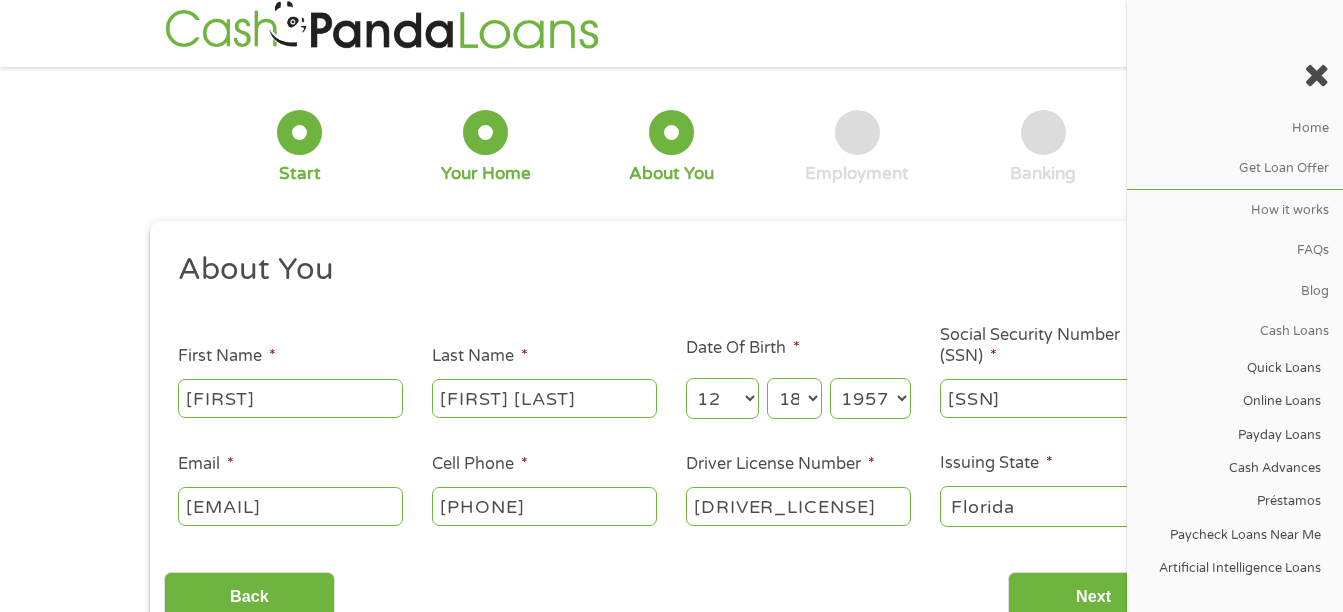 click on "About You" at bounding box center [664, 270] 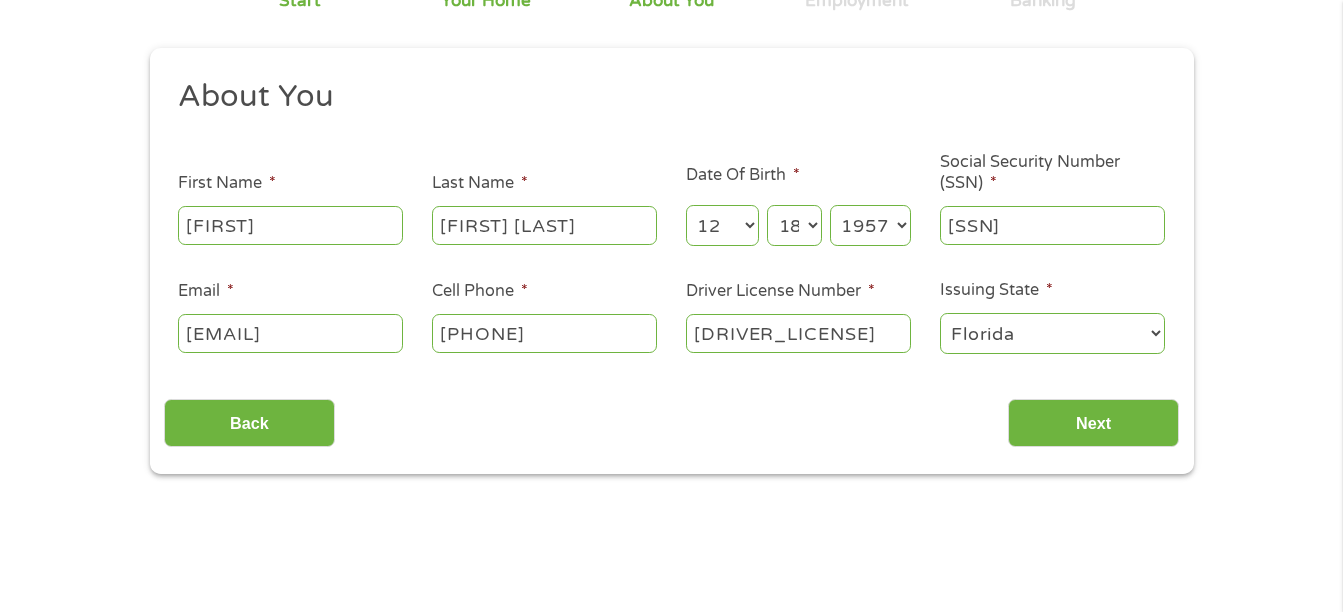 scroll, scrollTop: 196, scrollLeft: 0, axis: vertical 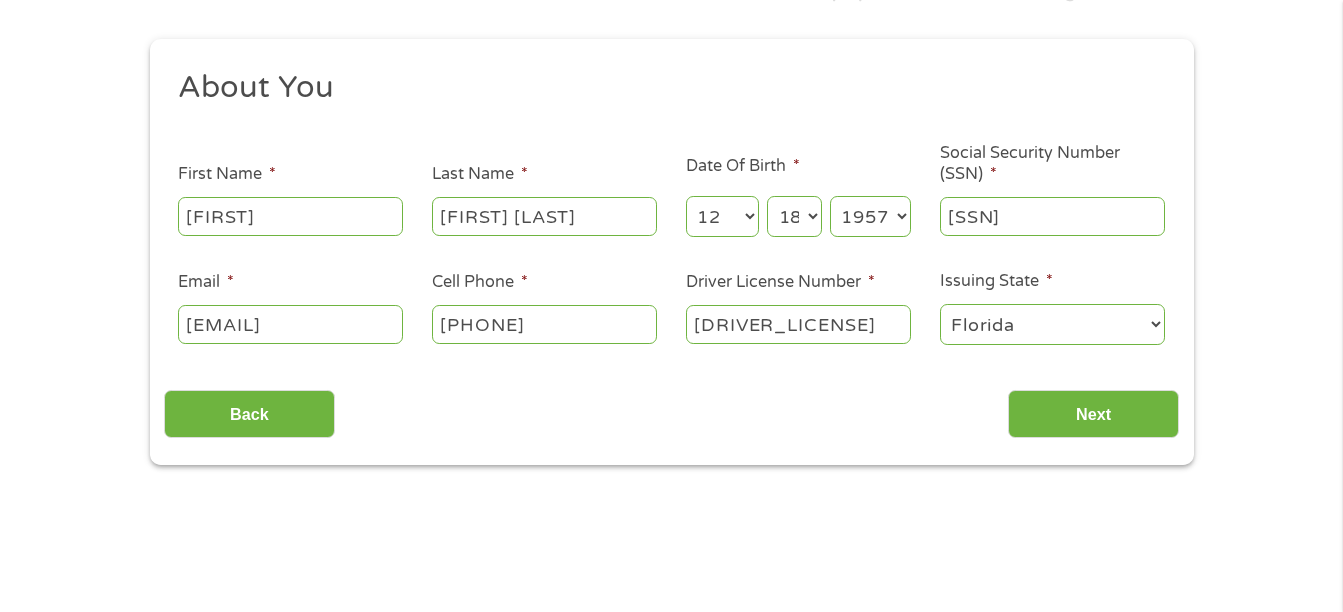 click on "[DRIVER_LICENSE]" at bounding box center (798, 324) 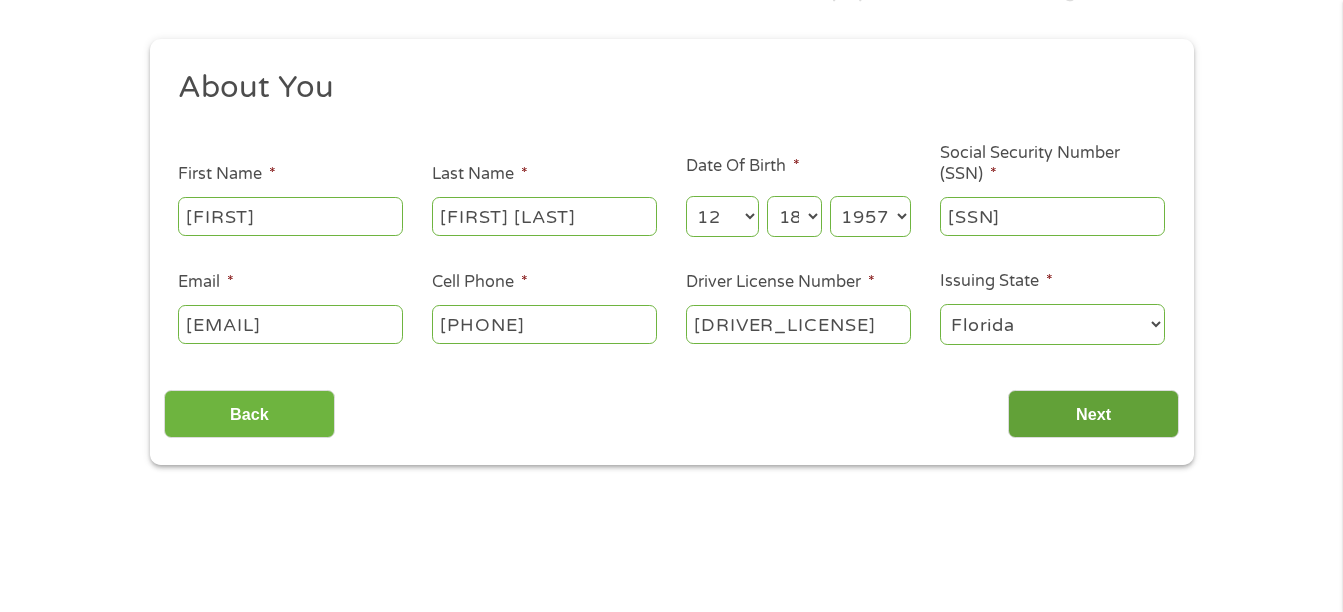 click on "Next" at bounding box center [1093, 414] 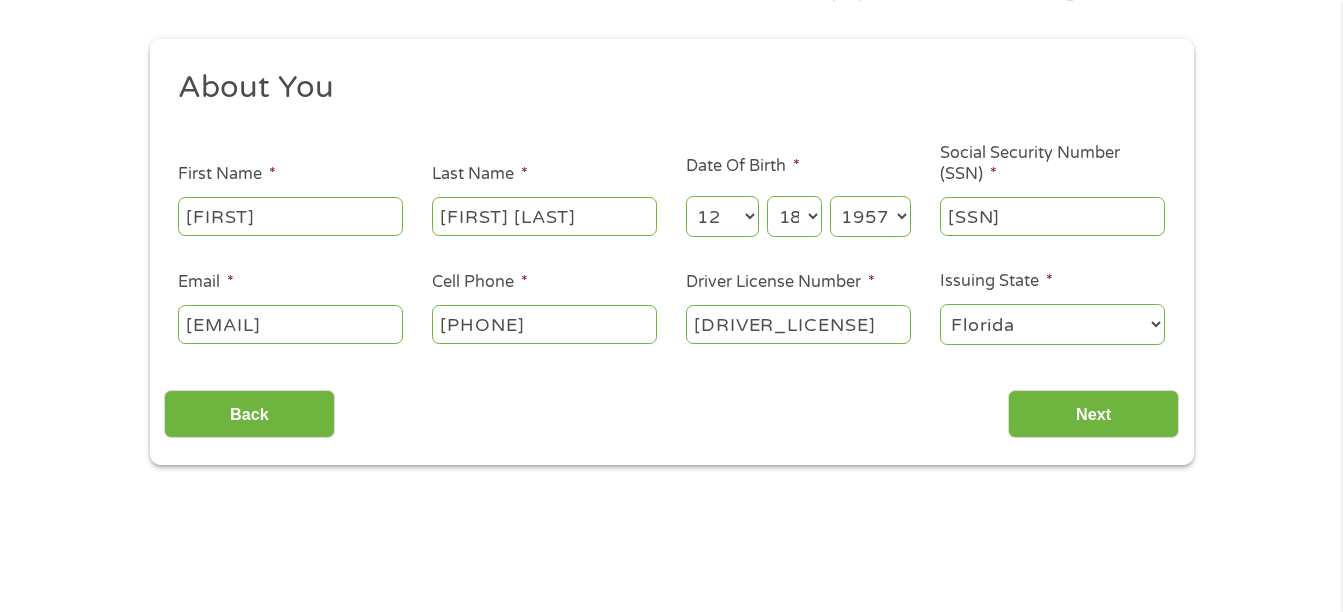 click on "This field is hidden when viewing the form Referrer [URL] This field is hidden when viewing the form Source adwords This field is hidden when viewing the form Campaign 22549846227 This field is hidden when viewing the form Medium adwords This field is hidden when viewing the form adgroup 188036189468 This field is hidden when viewing the form creative 752033242951 position c" at bounding box center (671, 236) 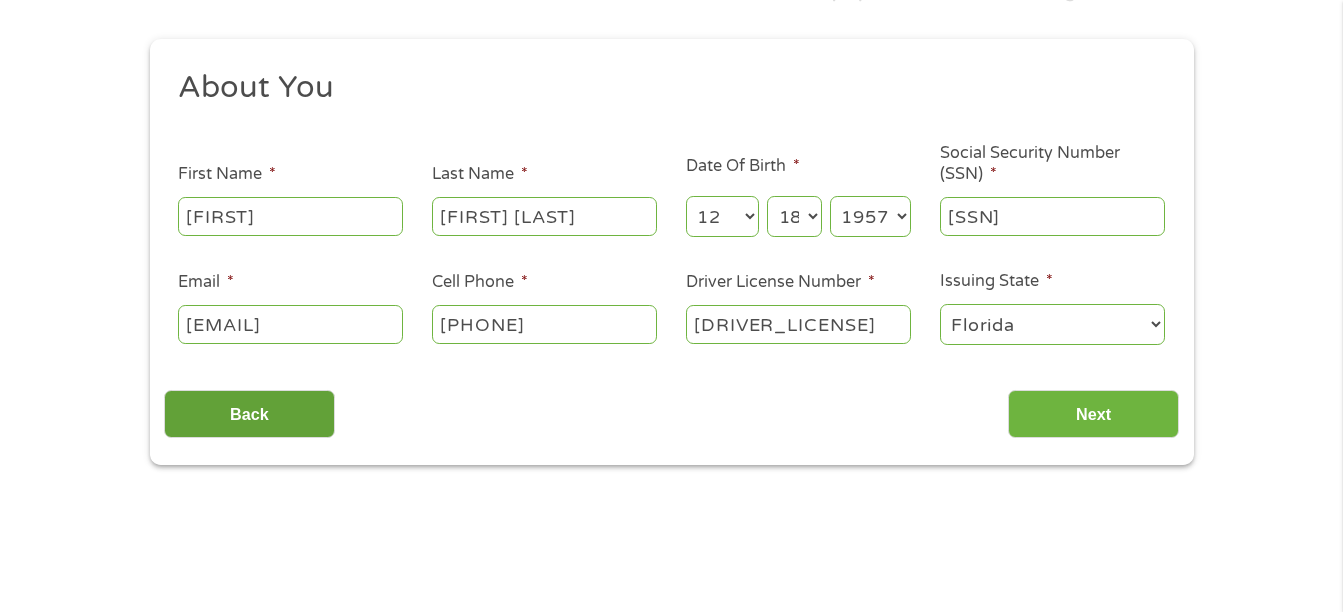 click on "Back" at bounding box center (249, 414) 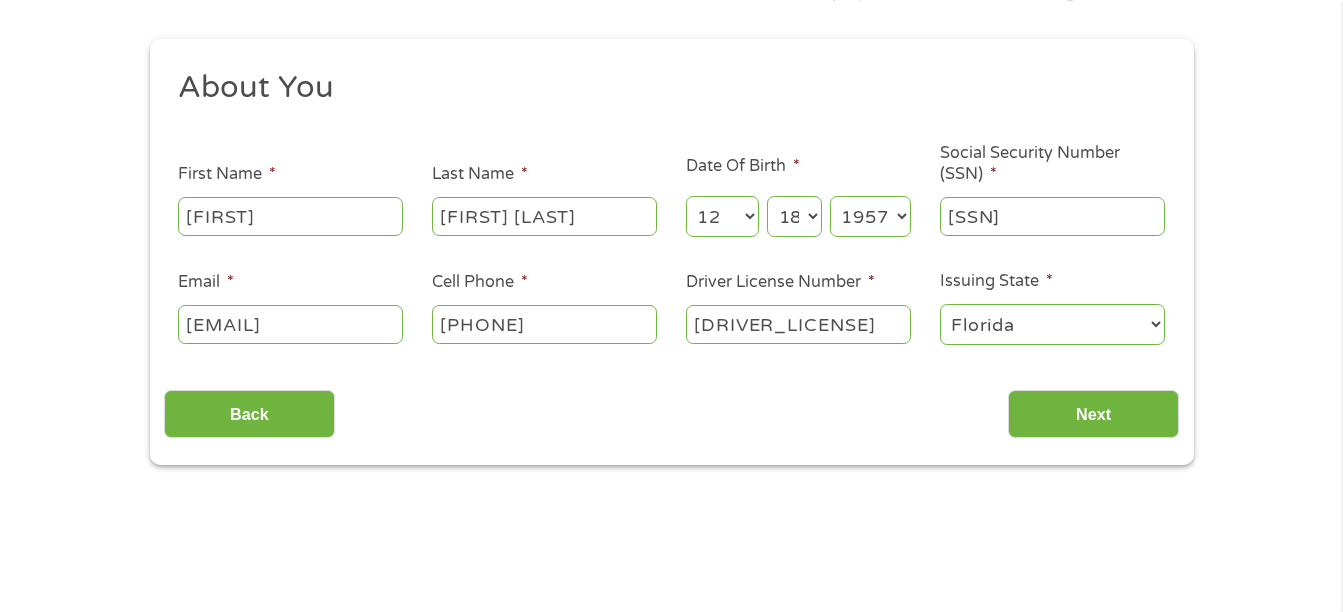 click on "Back   Next" at bounding box center [671, 406] 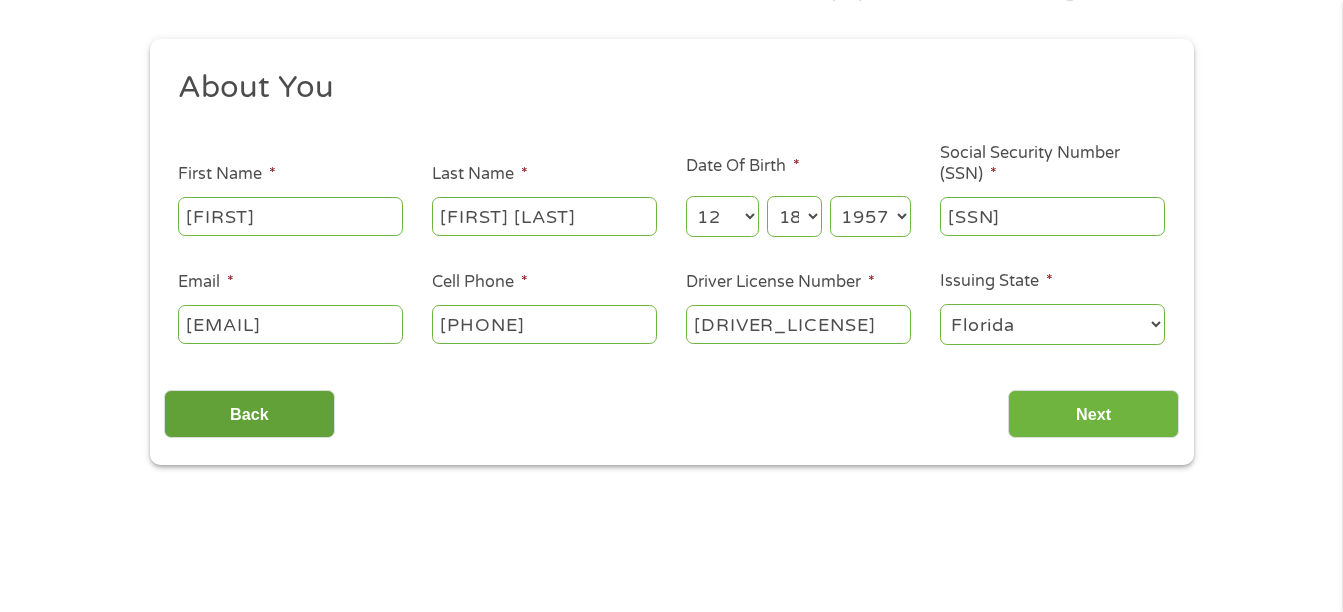 click on "Back" at bounding box center [249, 414] 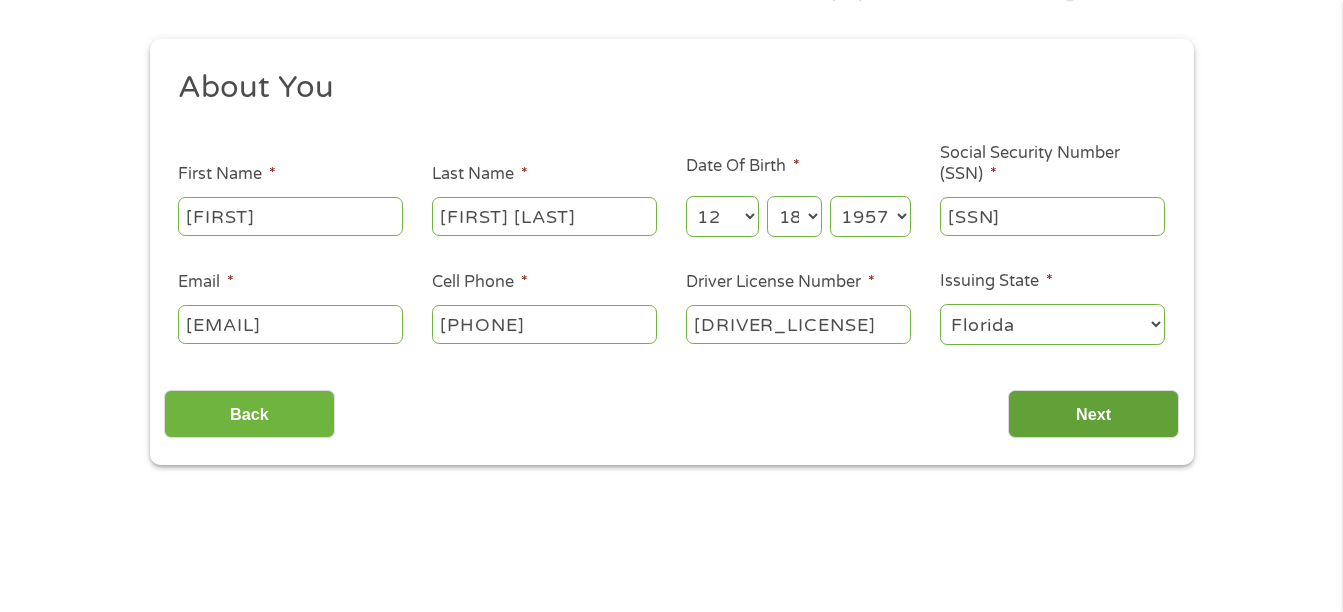 click on "Next" at bounding box center [1093, 414] 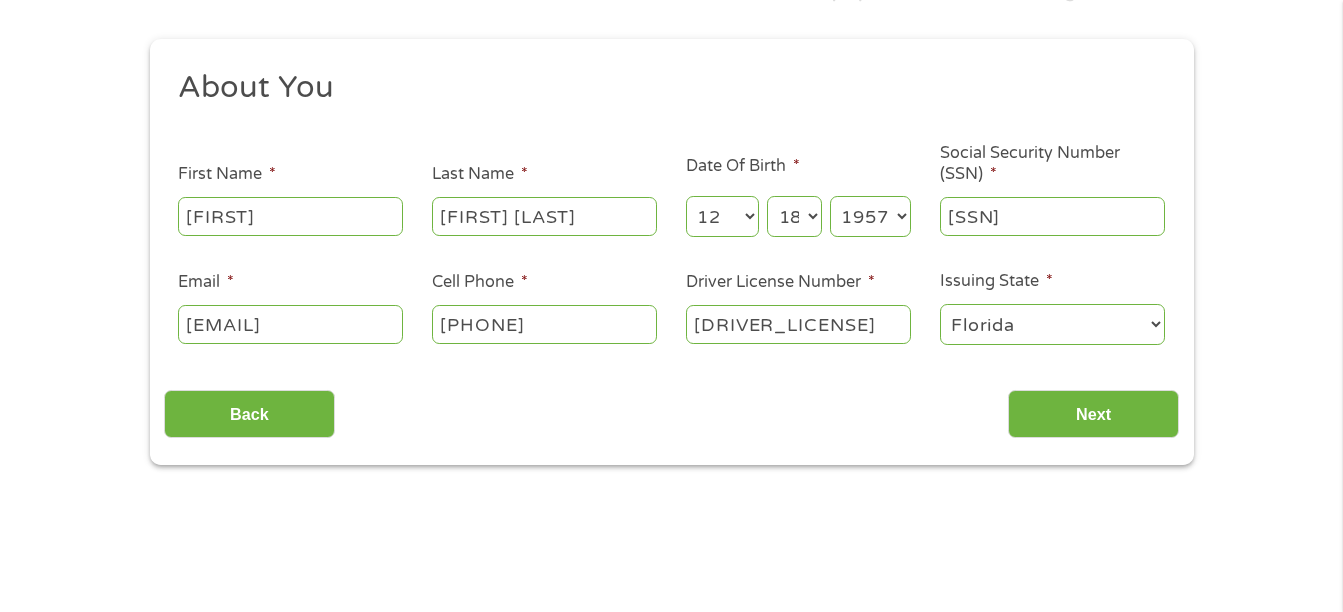 drag, startPoint x: 1066, startPoint y: 403, endPoint x: 550, endPoint y: 336, distance: 520.3316 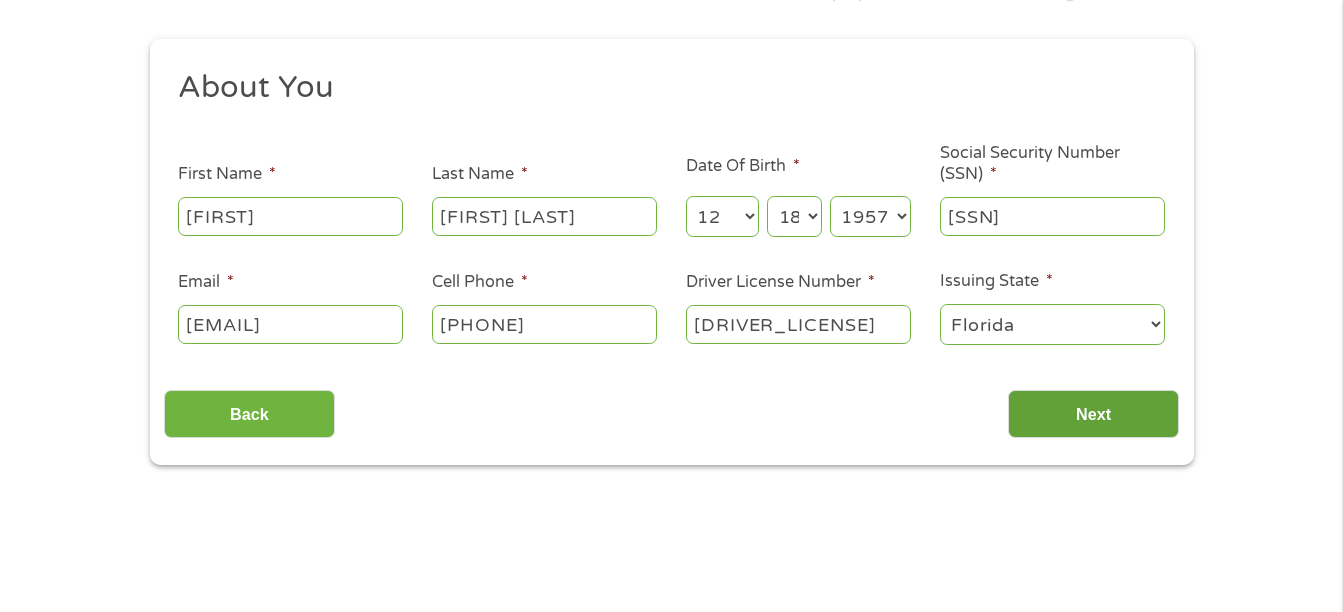 click on "Next" at bounding box center (1093, 414) 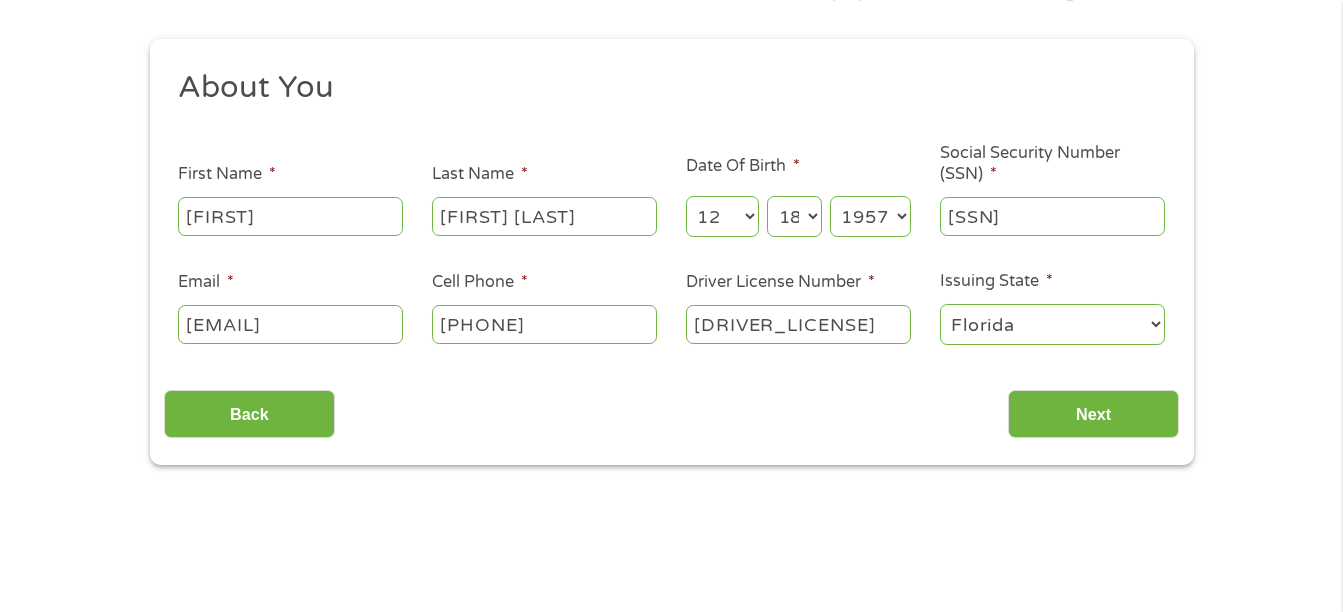 click on "Next" at bounding box center (1093, 414) 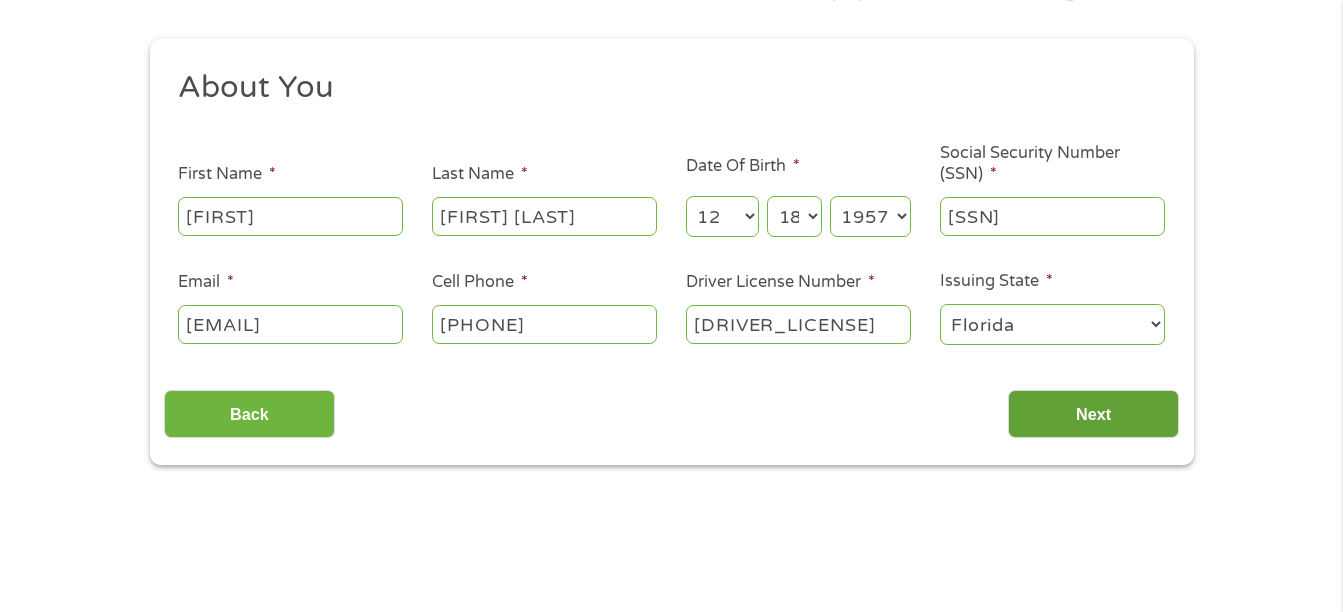 click on "Next" at bounding box center (1093, 414) 